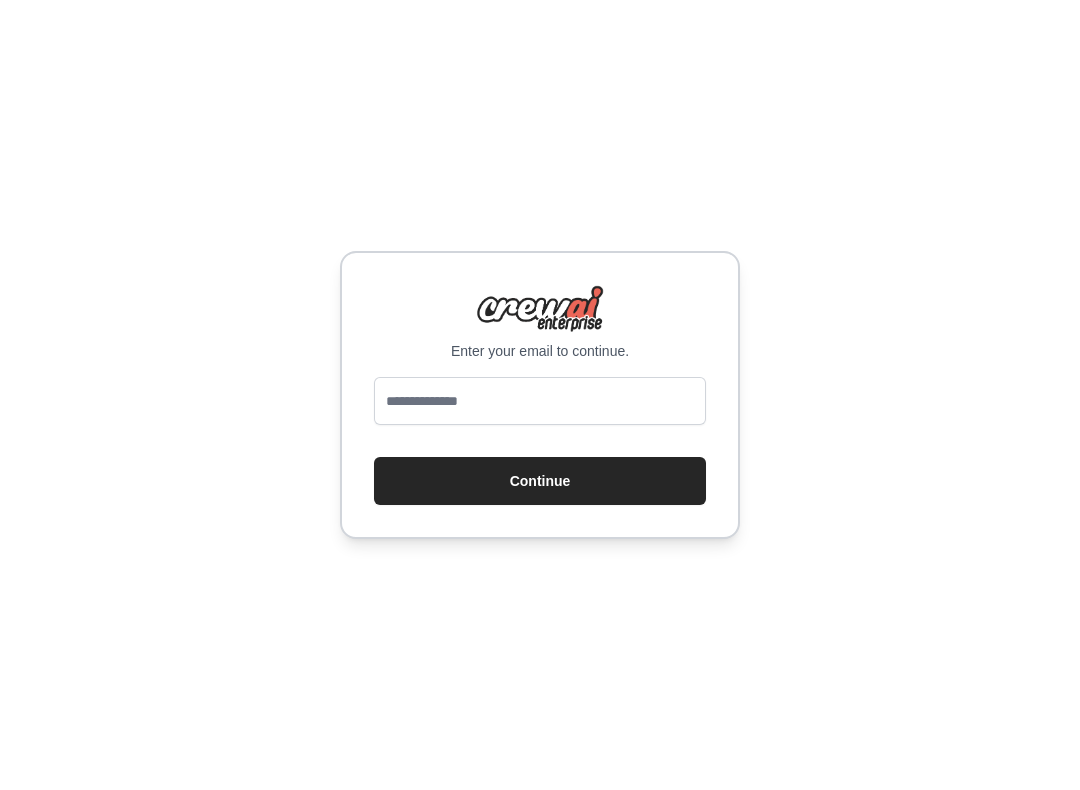 scroll, scrollTop: 0, scrollLeft: 0, axis: both 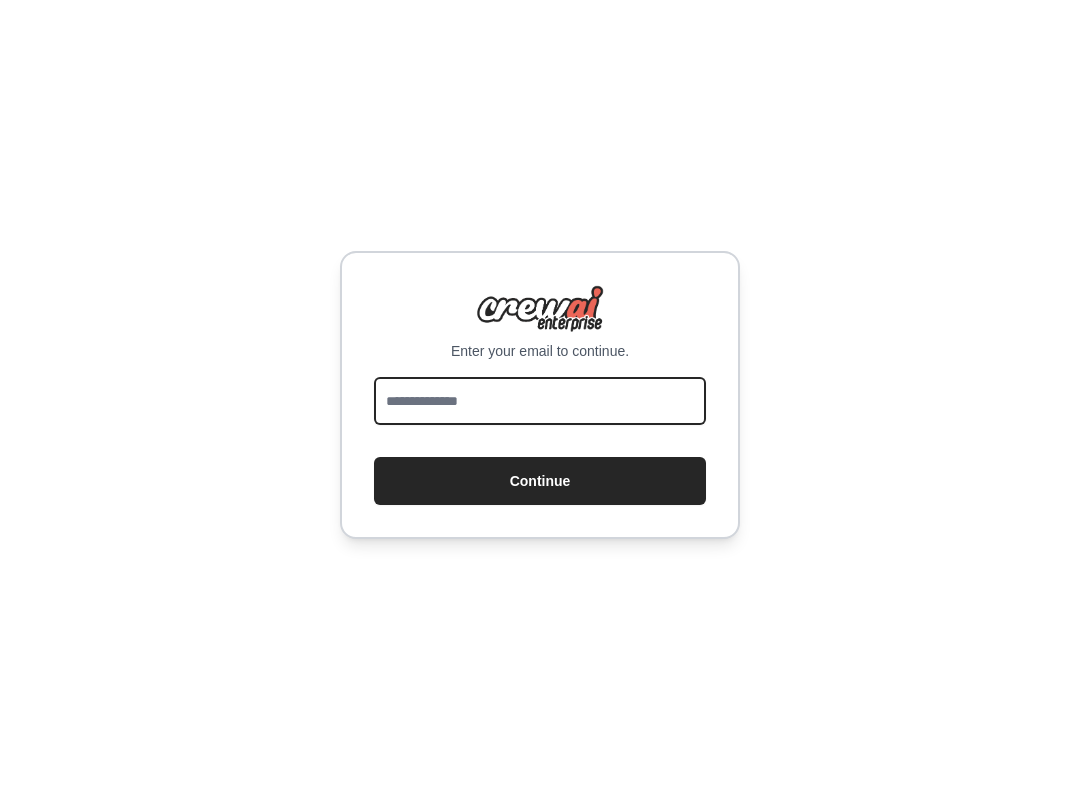 click at bounding box center [540, 401] 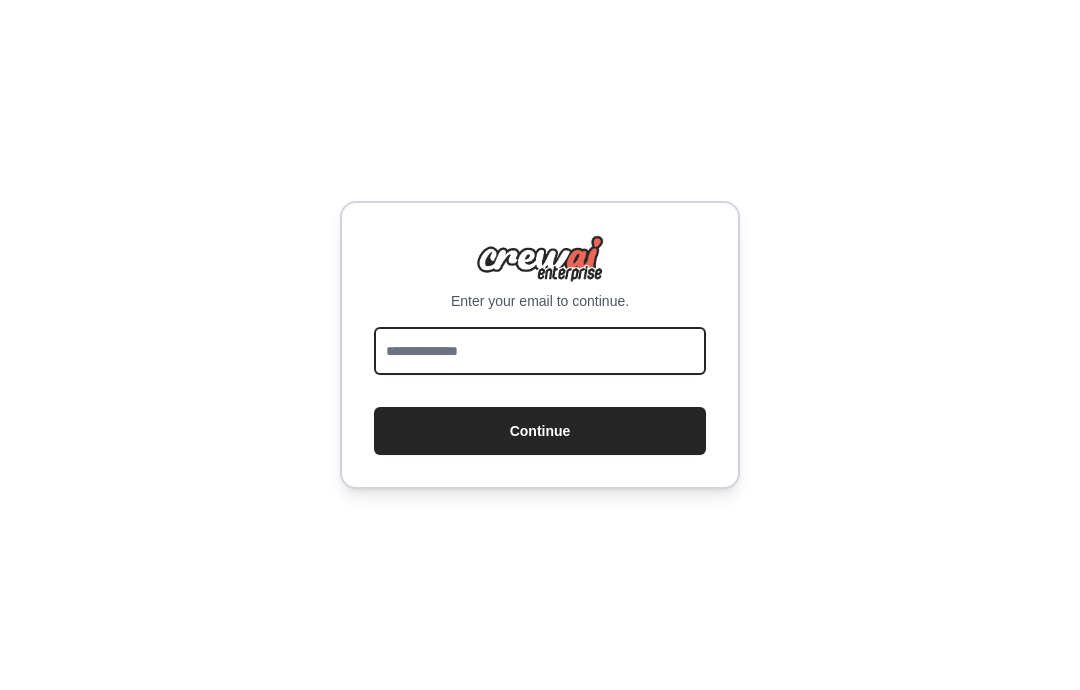 type on "**********" 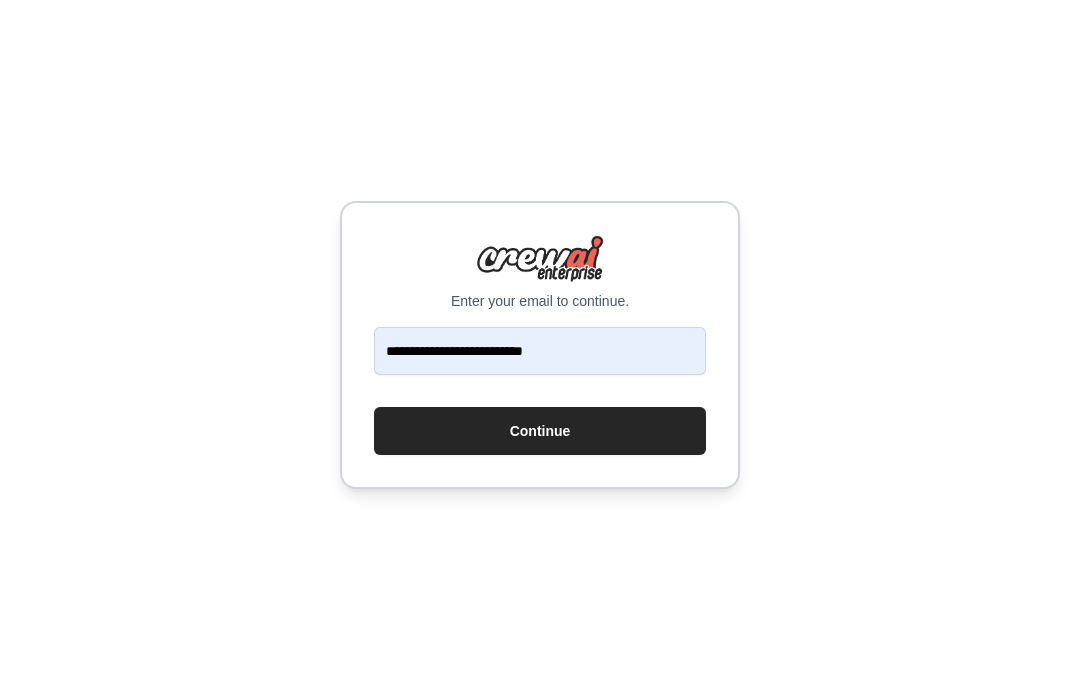 click on "Continue" at bounding box center [540, 431] 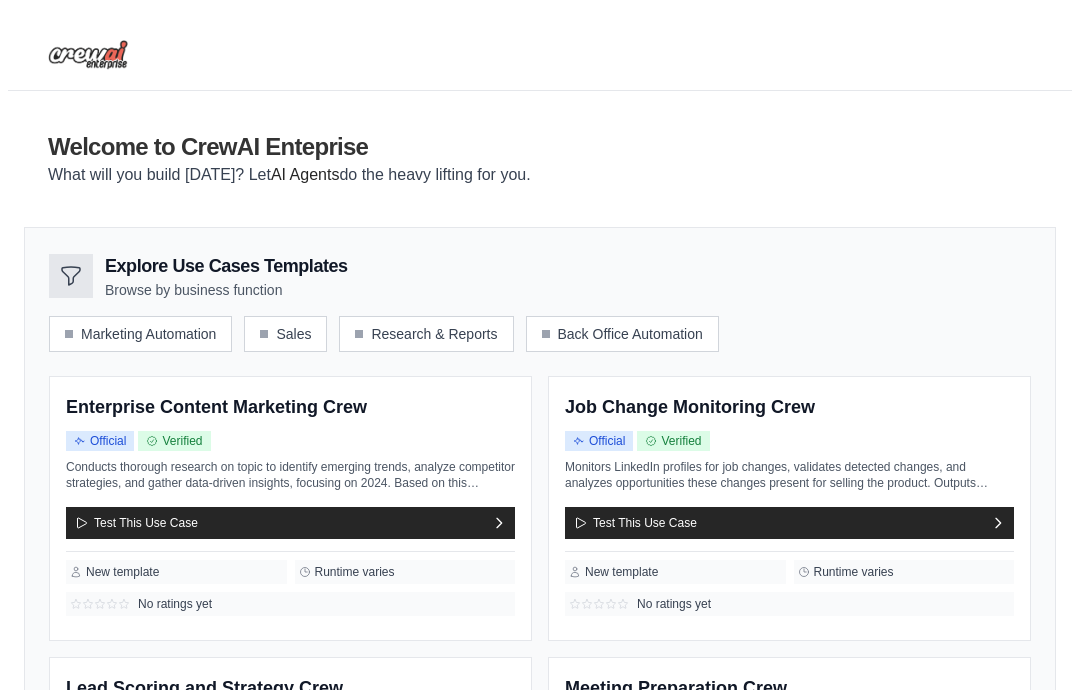 scroll, scrollTop: 0, scrollLeft: 0, axis: both 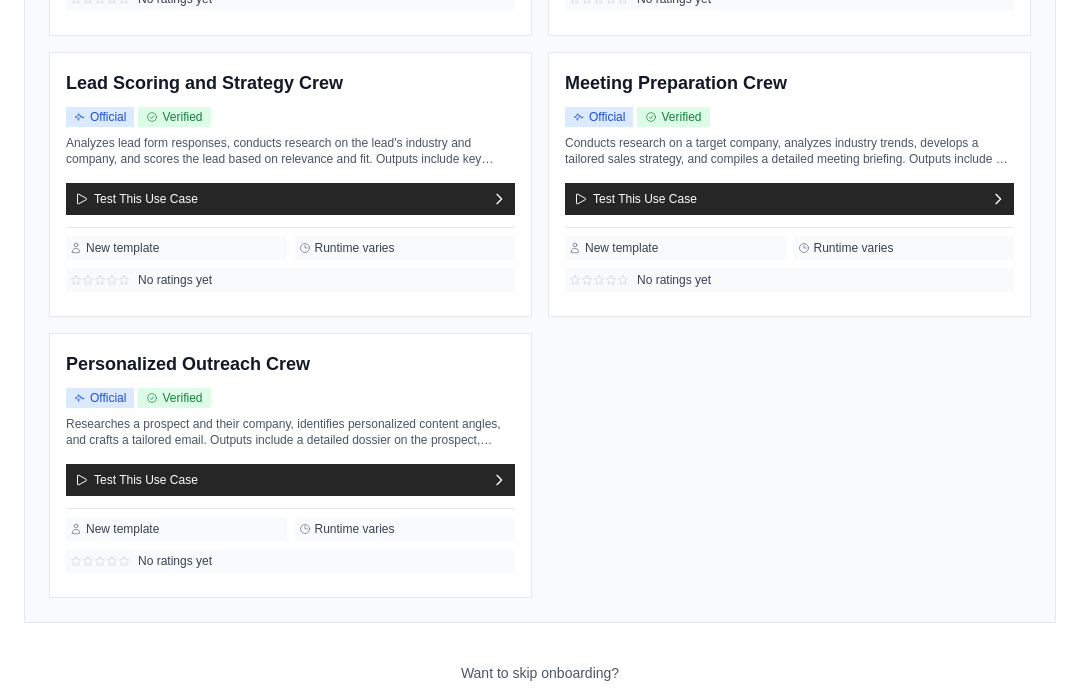 click on "Test This Use Case" at bounding box center (290, 480) 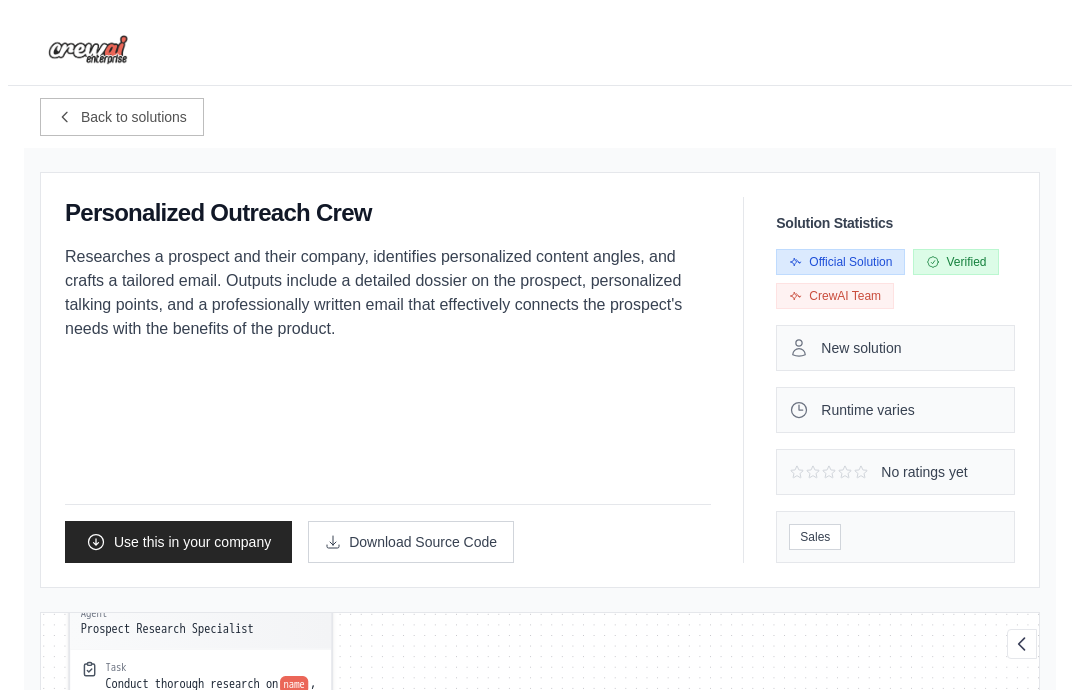 scroll, scrollTop: 0, scrollLeft: 0, axis: both 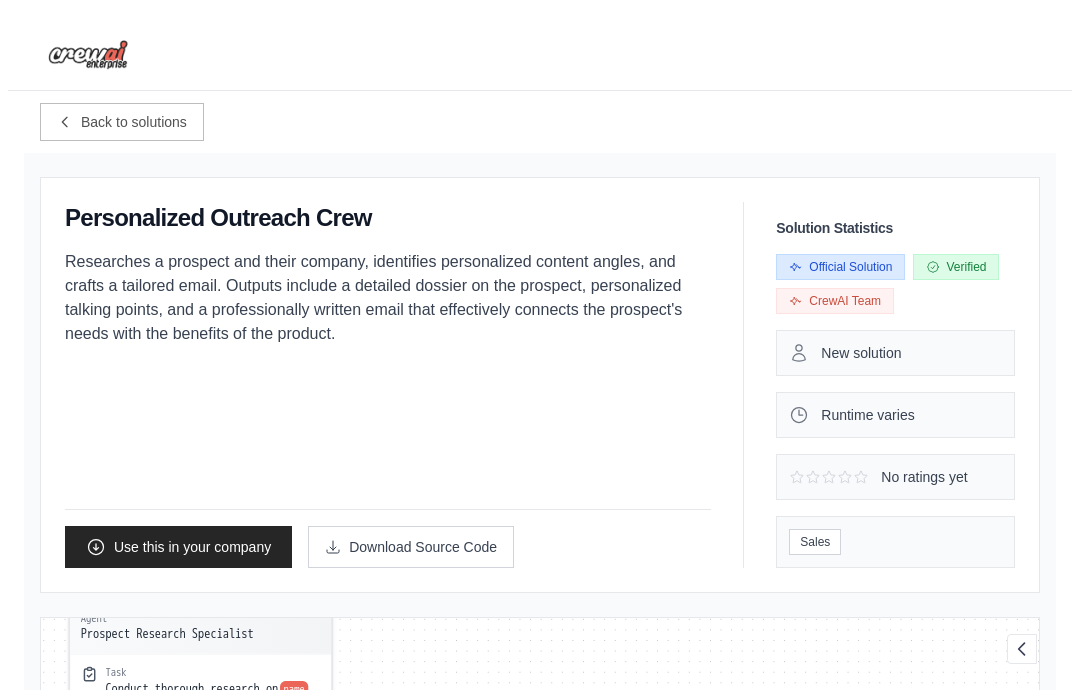 click on "Back to solutions" at bounding box center [134, 122] 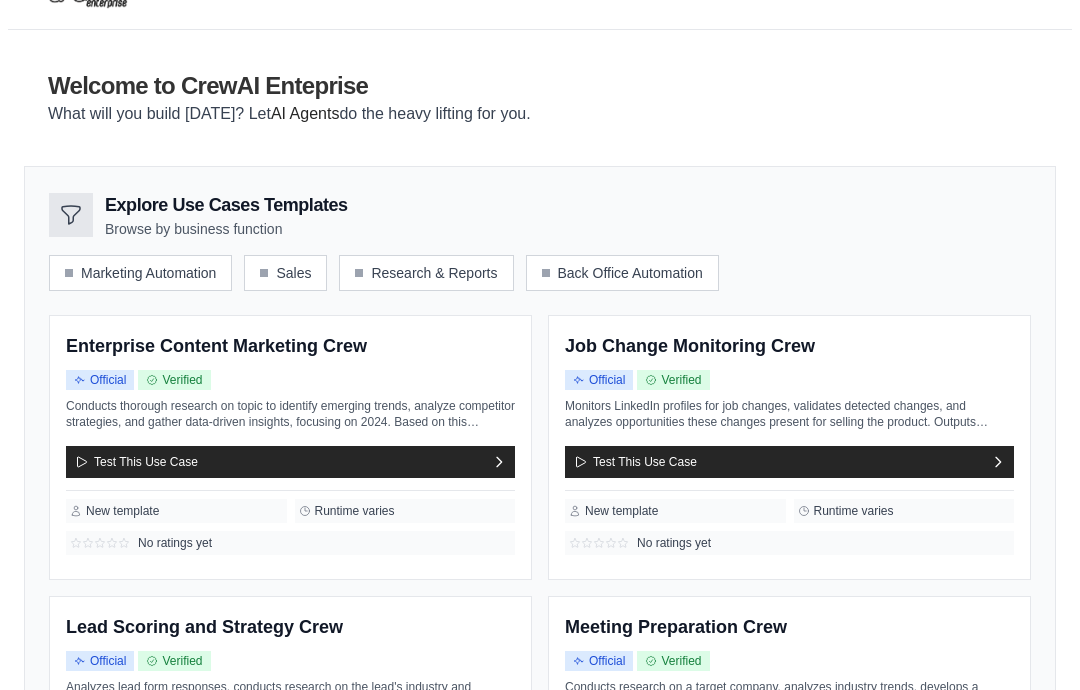 scroll, scrollTop: 0, scrollLeft: 0, axis: both 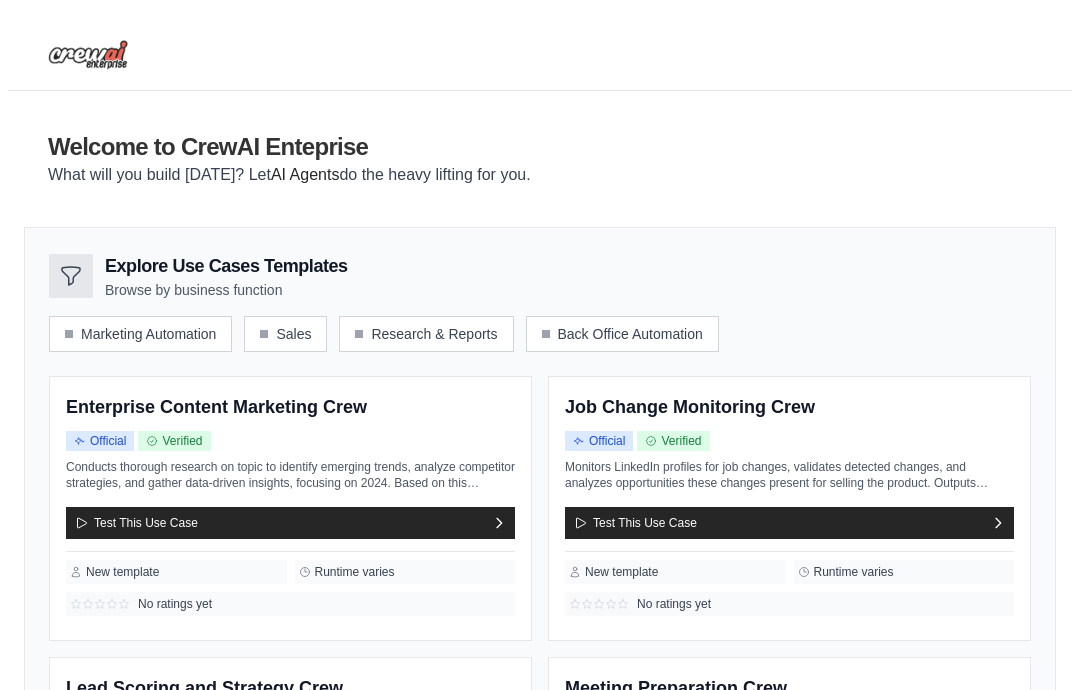 click 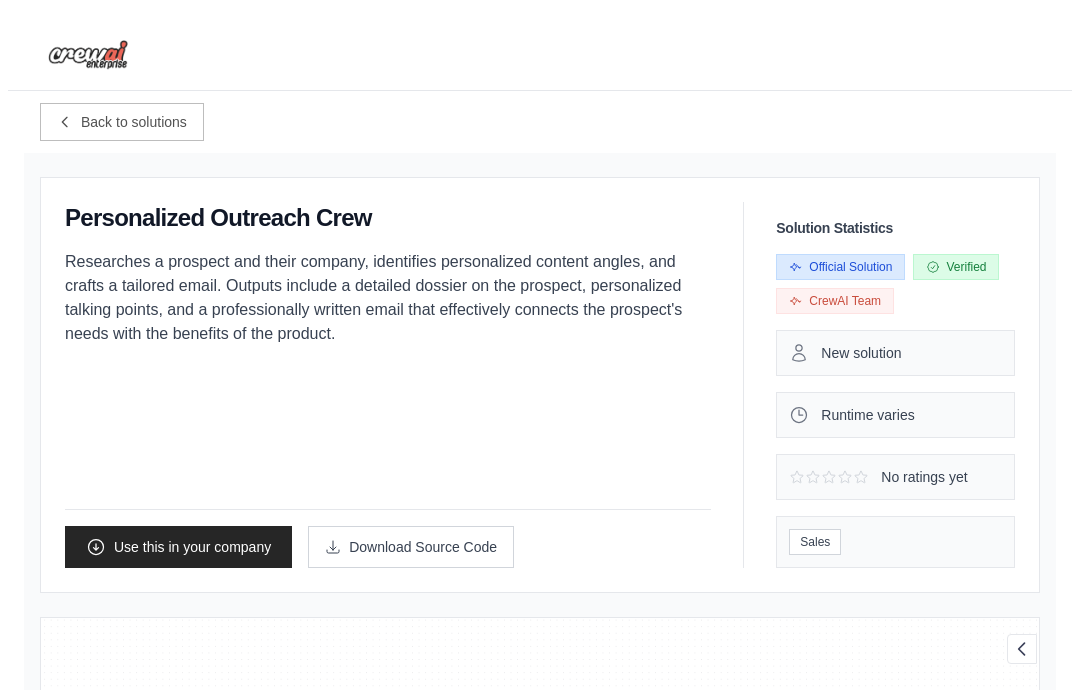click on "Back to solutions" at bounding box center [134, 122] 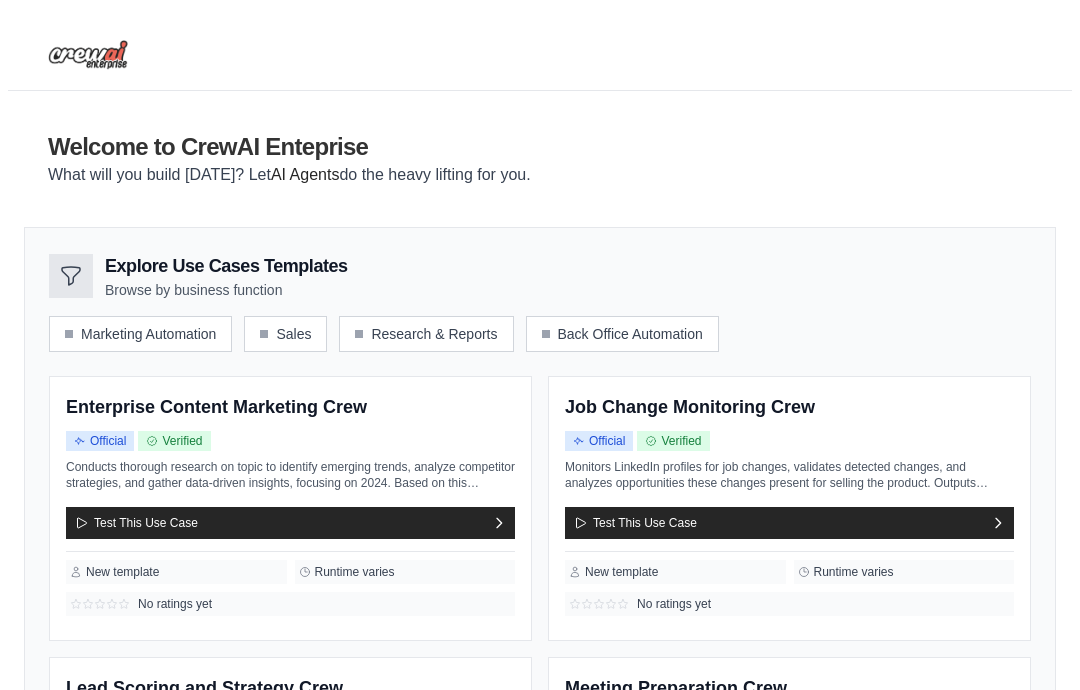 click on "Marketing Automation" at bounding box center [140, 334] 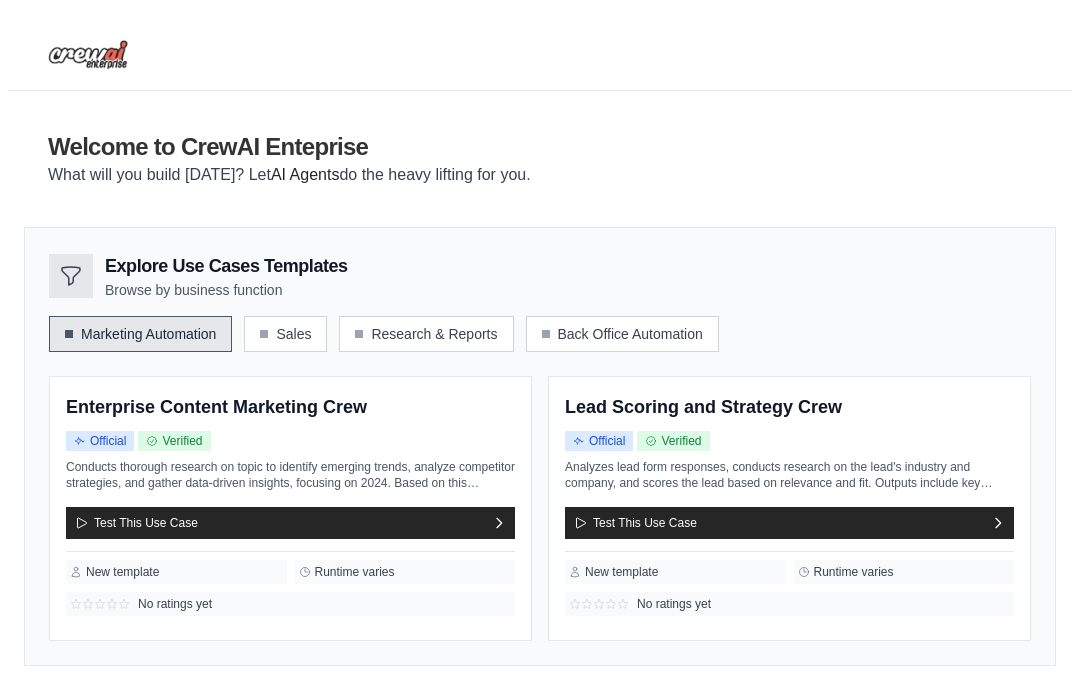 click on "Marketing Automation" at bounding box center [140, 334] 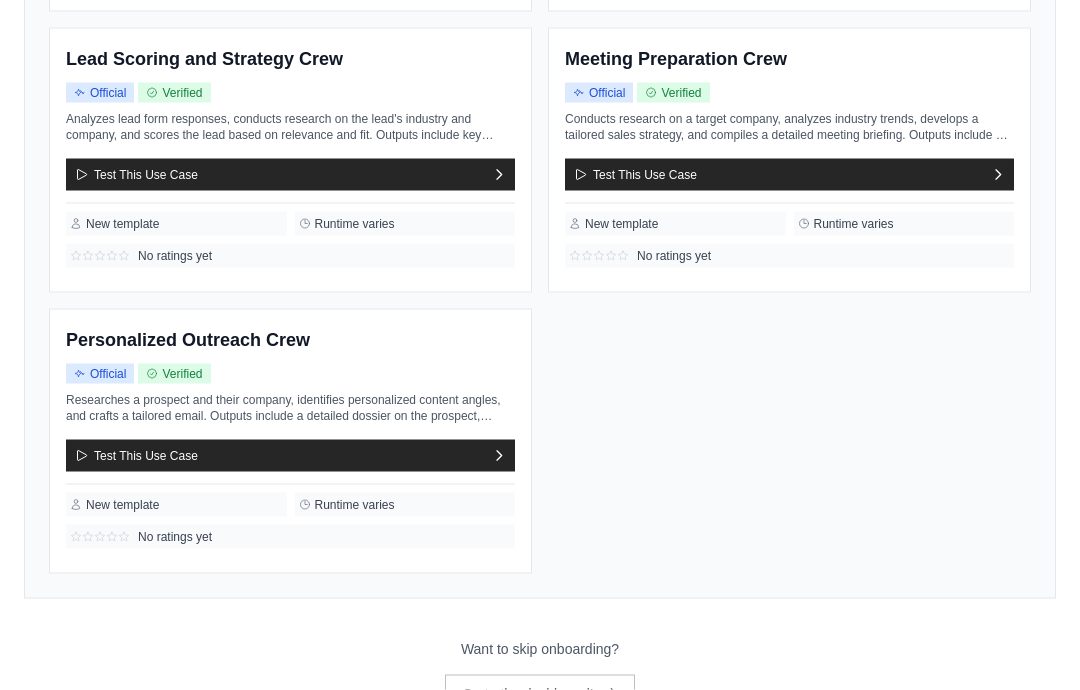 scroll, scrollTop: 629, scrollLeft: 0, axis: vertical 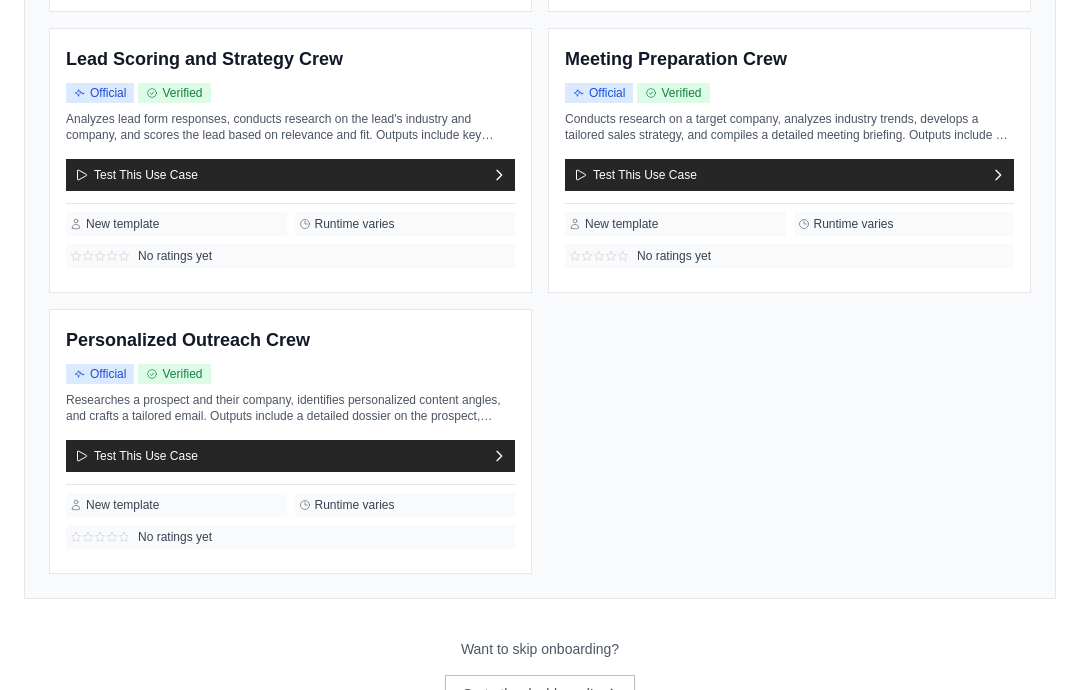 click on "Go to the dashboard!" at bounding box center (540, 694) 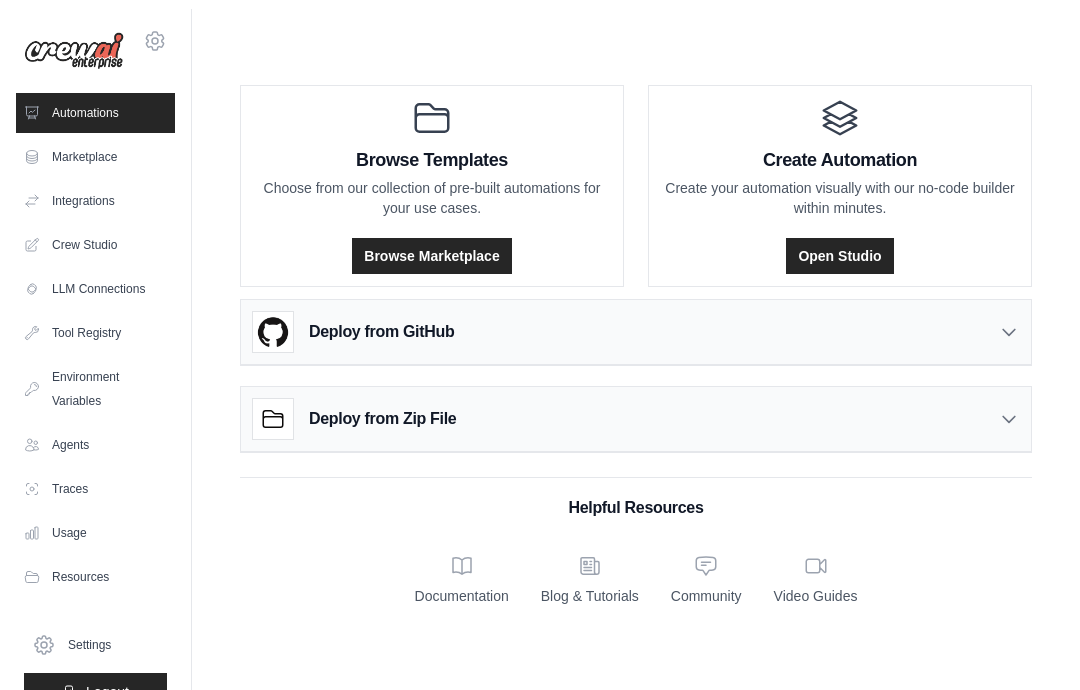 scroll, scrollTop: 4, scrollLeft: 0, axis: vertical 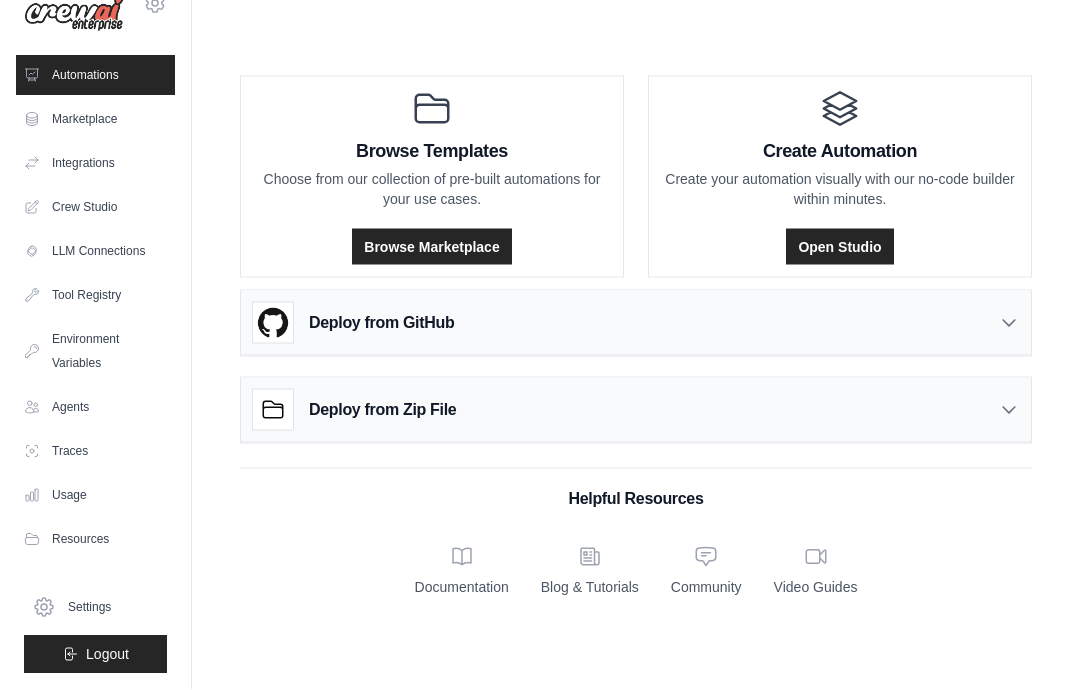 click on "Agents" at bounding box center (95, 408) 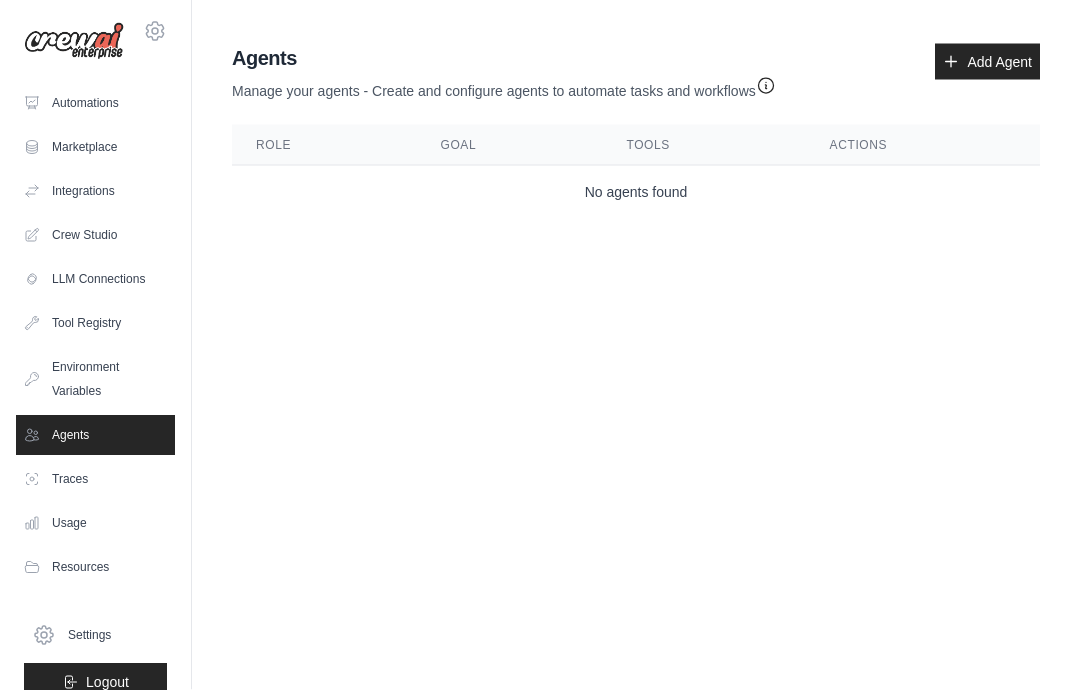 scroll, scrollTop: 0, scrollLeft: 0, axis: both 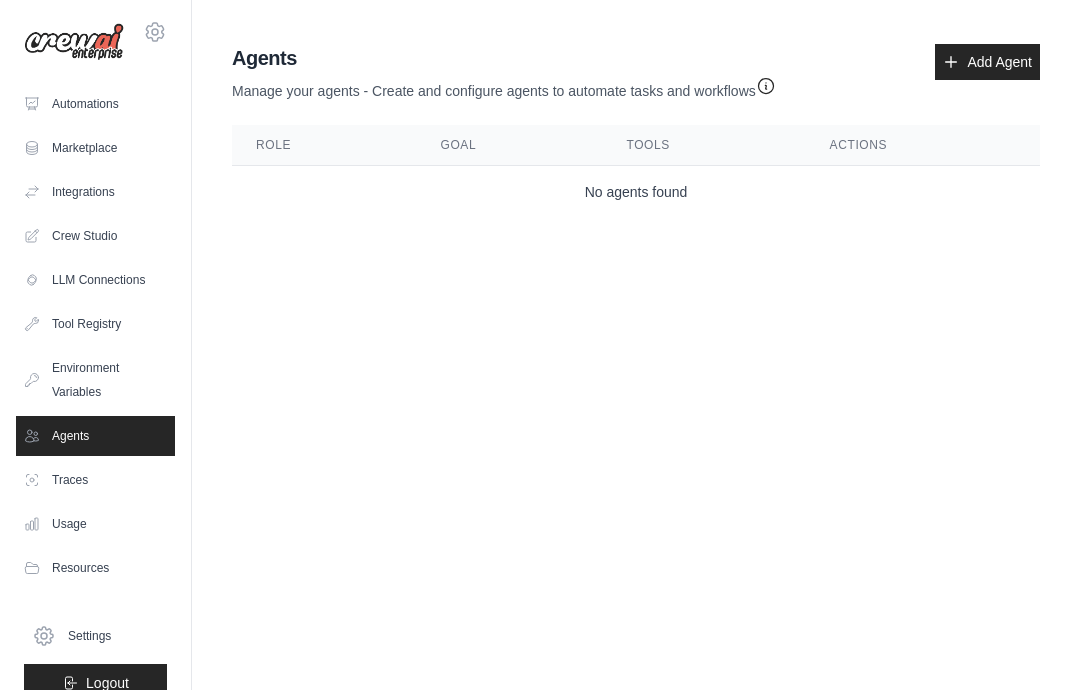 click on "Automations" at bounding box center (95, 104) 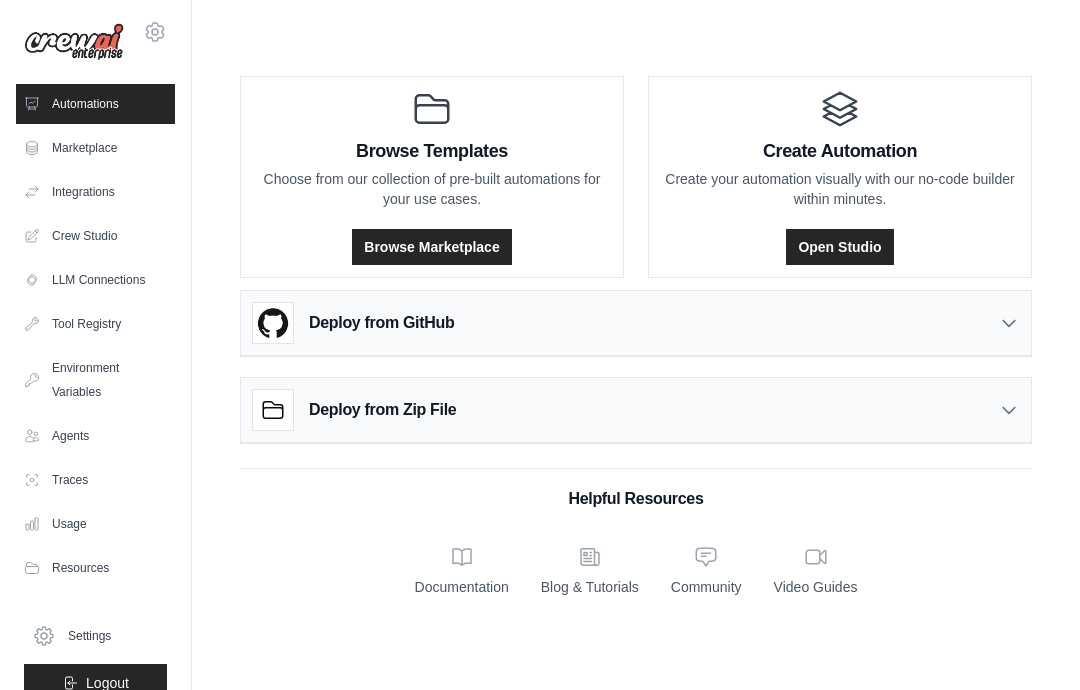 click on "Browse Marketplace" at bounding box center (431, 247) 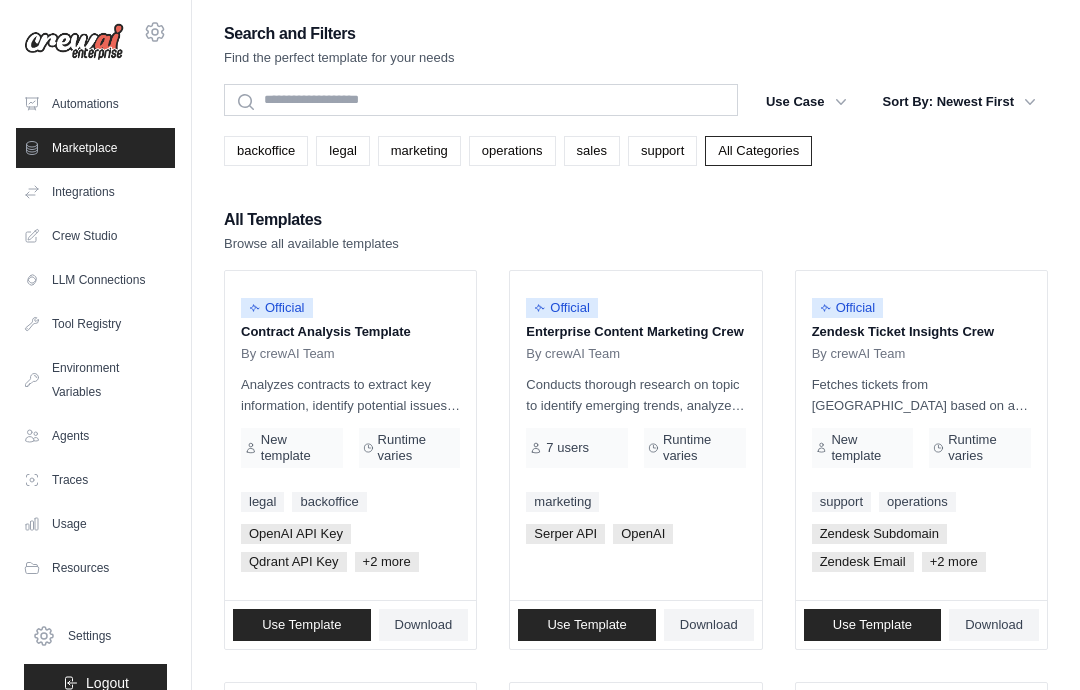 click on "Use Case" at bounding box center (806, 102) 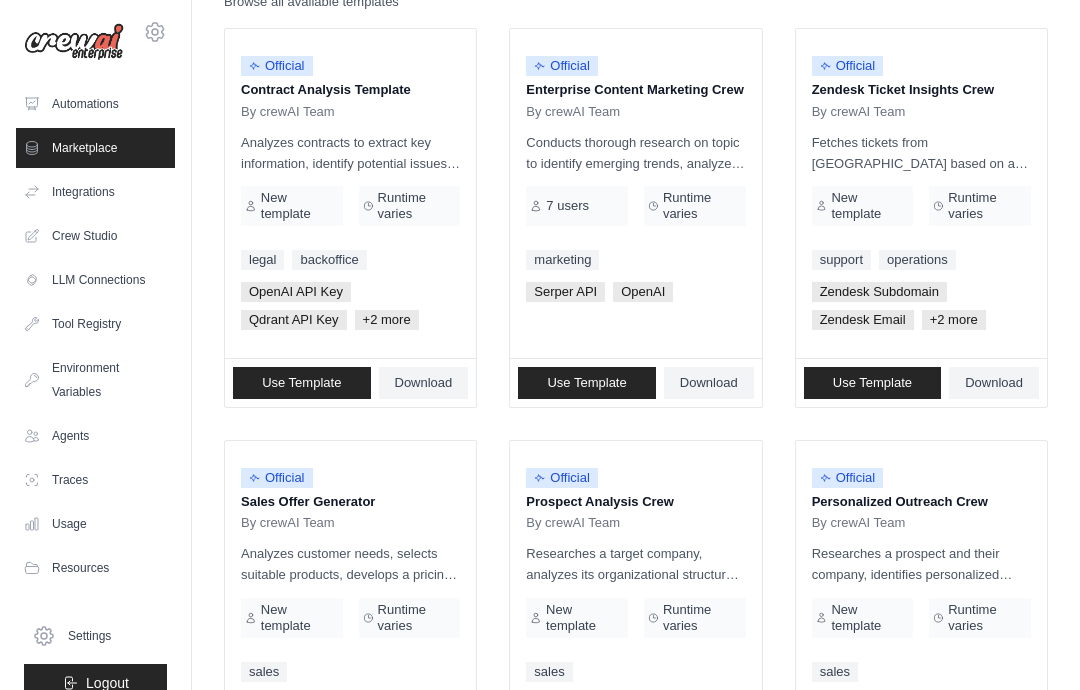 scroll, scrollTop: 0, scrollLeft: 0, axis: both 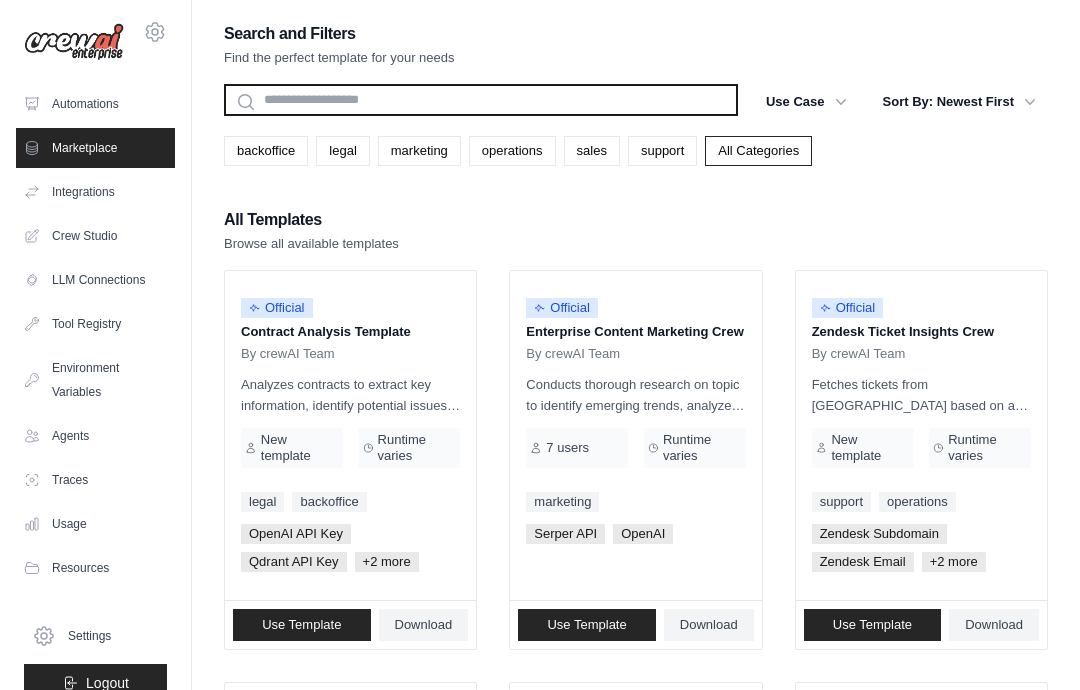 click at bounding box center [481, 100] 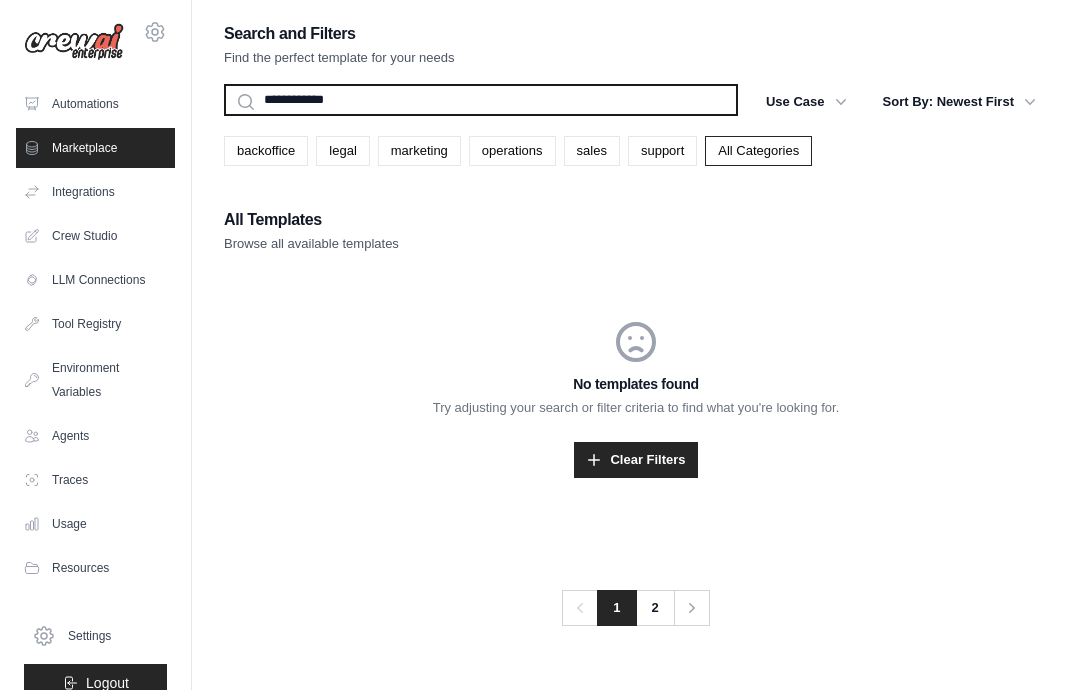 type on "**********" 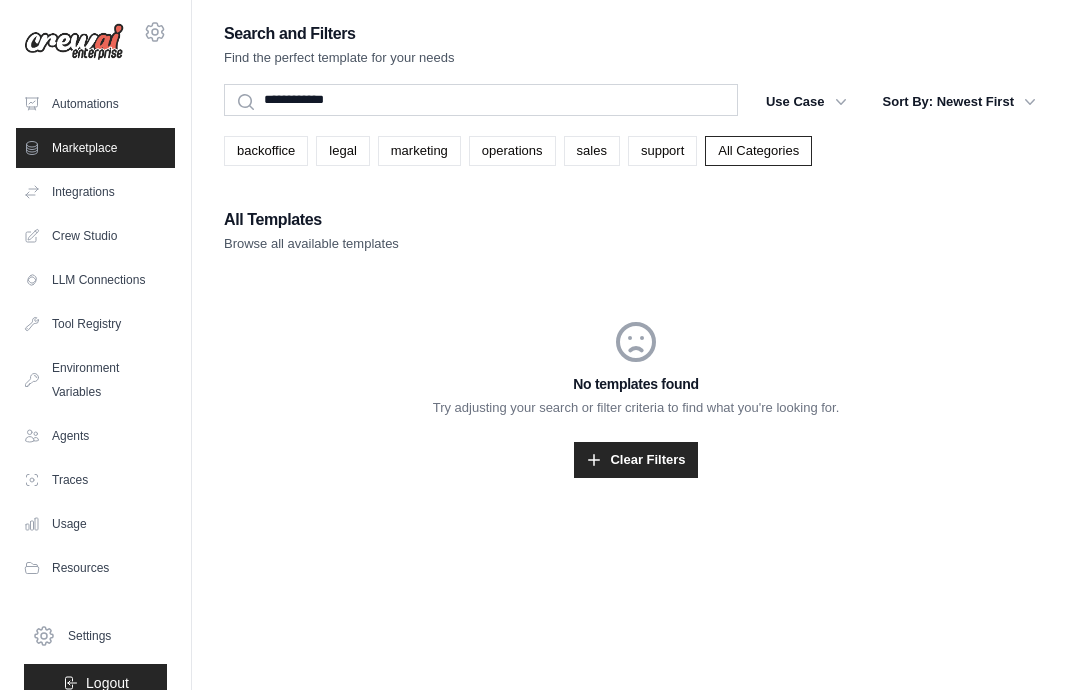 click on "Automations" at bounding box center [95, 104] 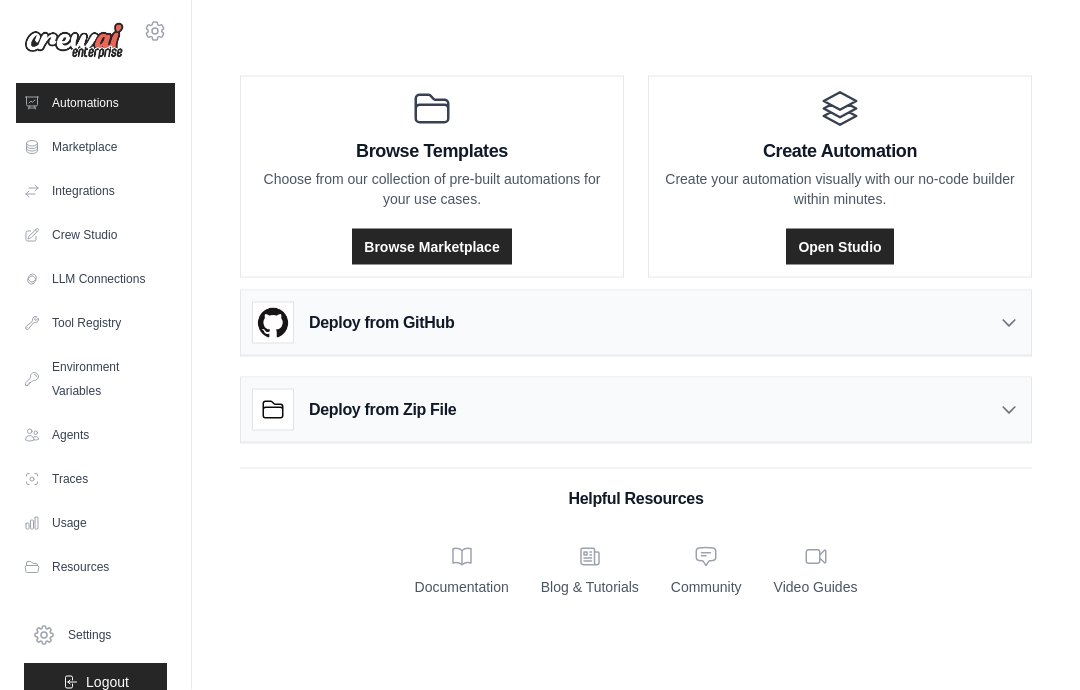 scroll, scrollTop: 80, scrollLeft: 0, axis: vertical 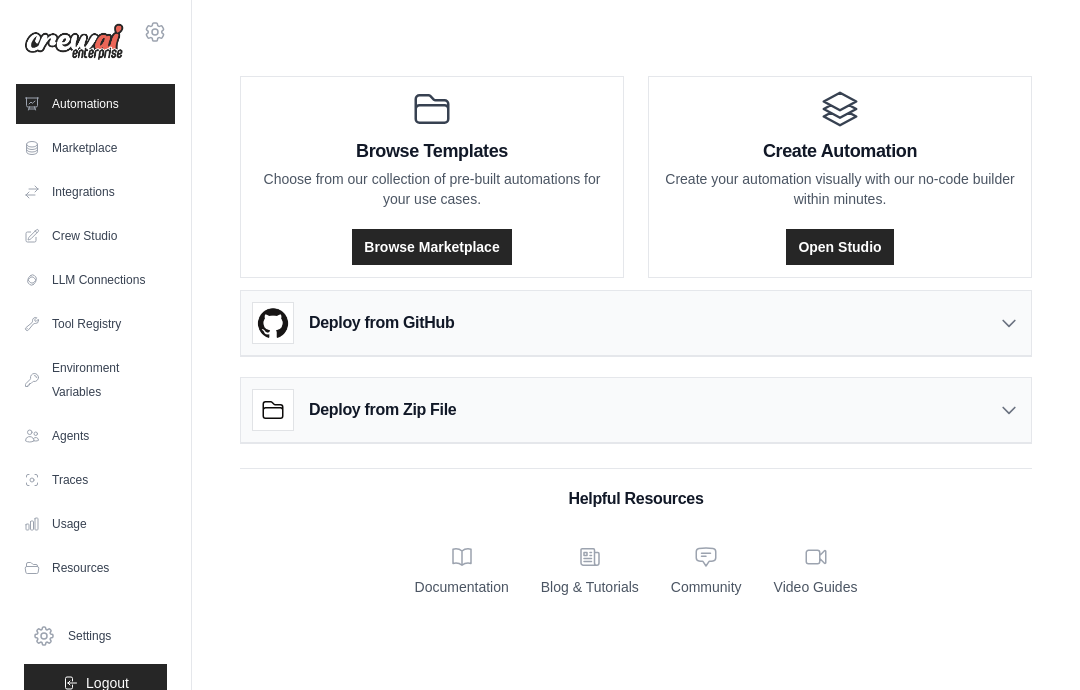click at bounding box center [74, 42] 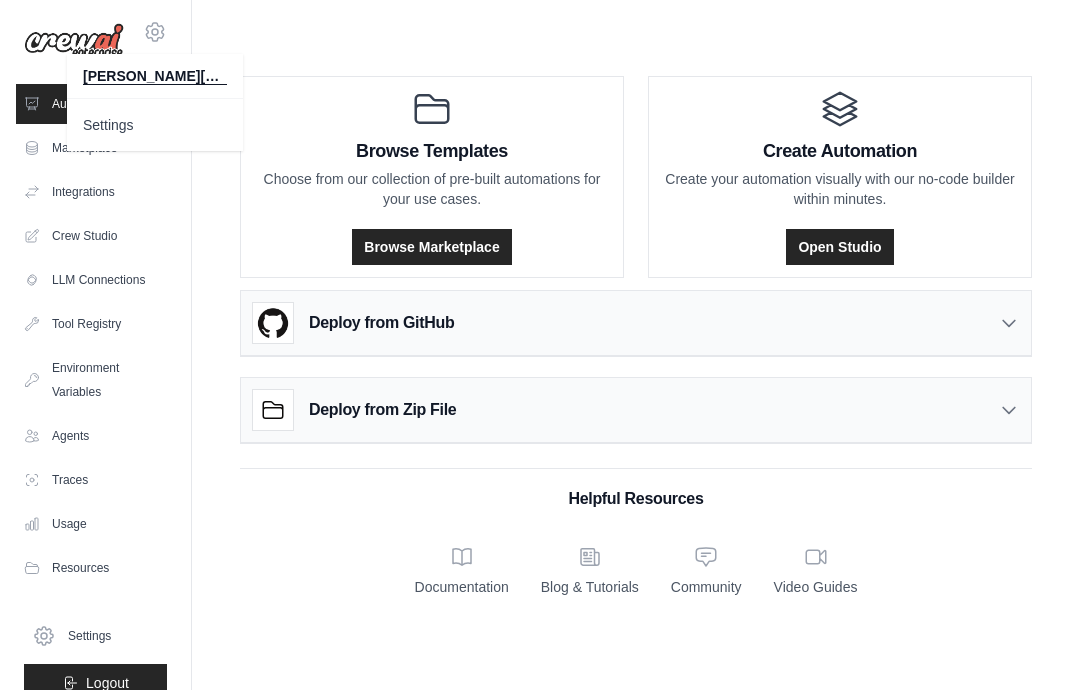 click on "Settings" at bounding box center (155, 125) 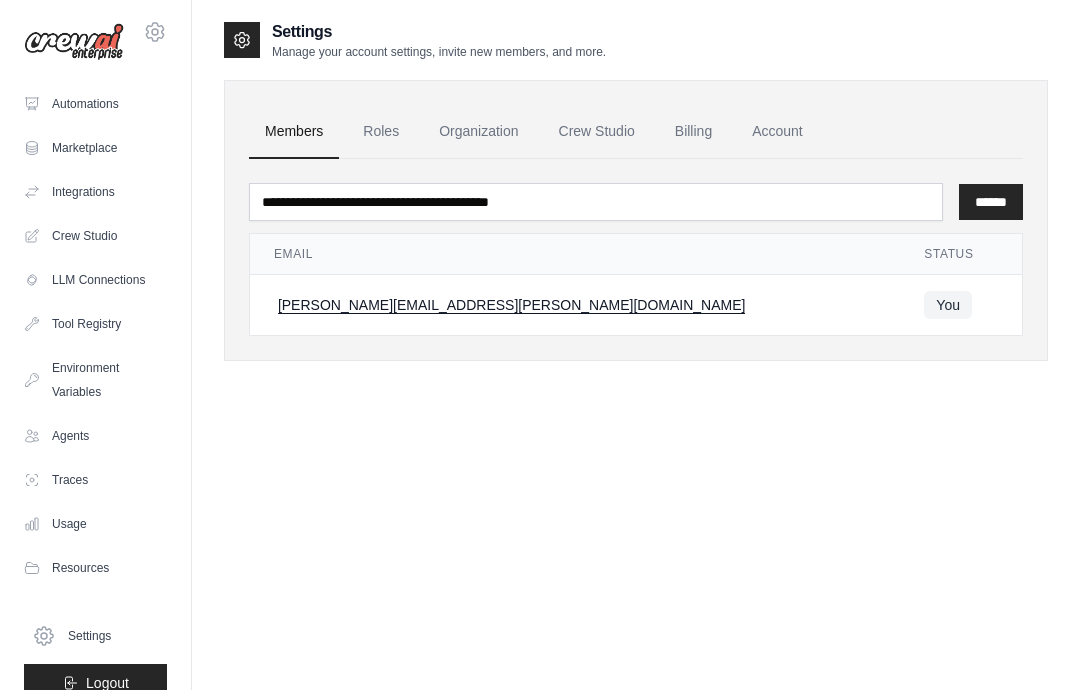 click on "Roles" at bounding box center (381, 132) 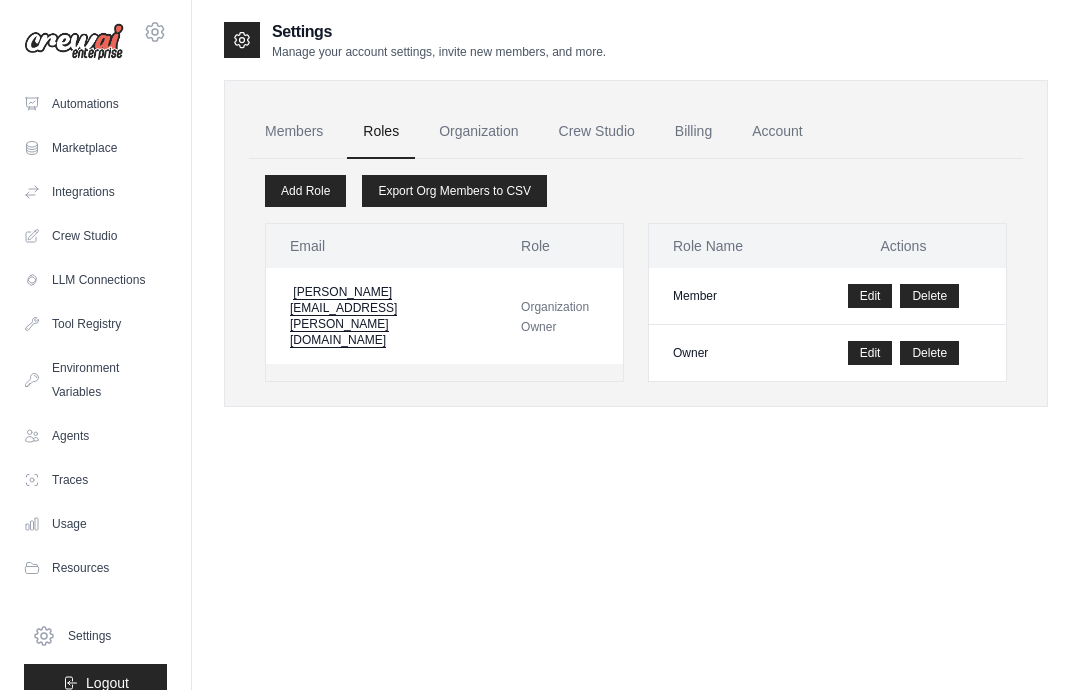 click on "Organization" at bounding box center (478, 132) 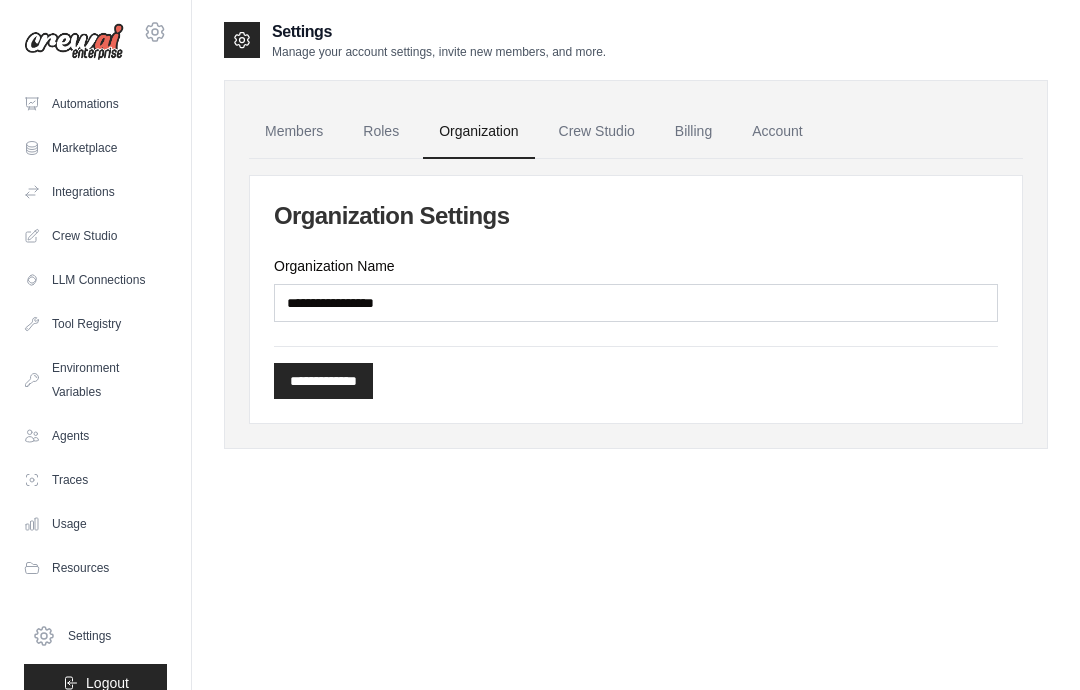 click on "Billing" at bounding box center (693, 132) 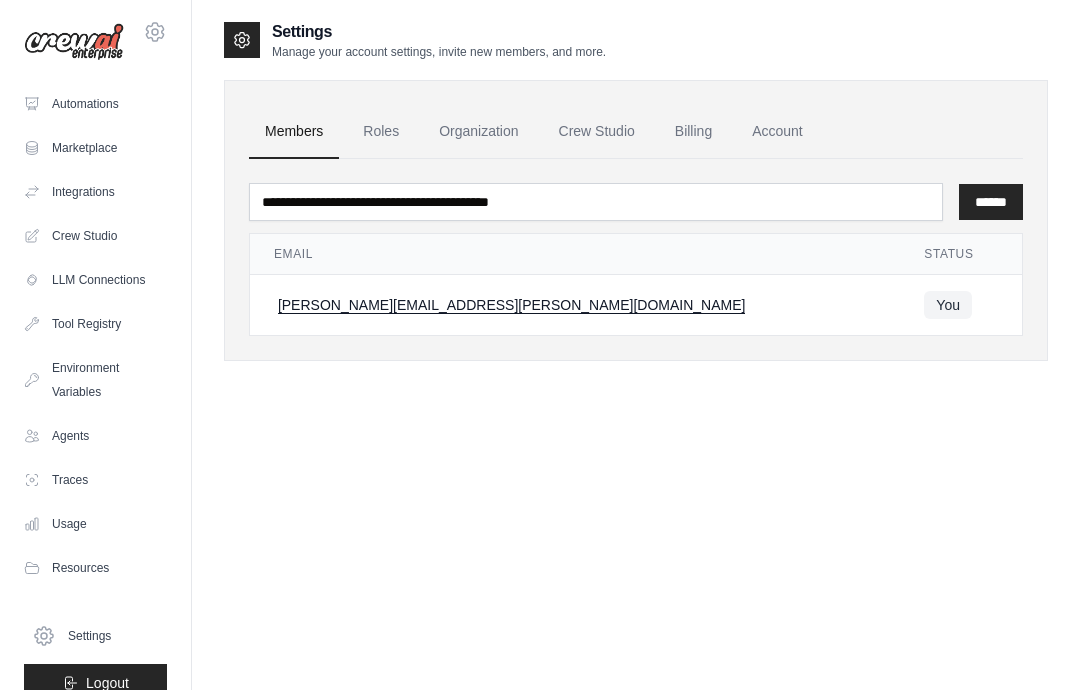 scroll, scrollTop: 80, scrollLeft: 0, axis: vertical 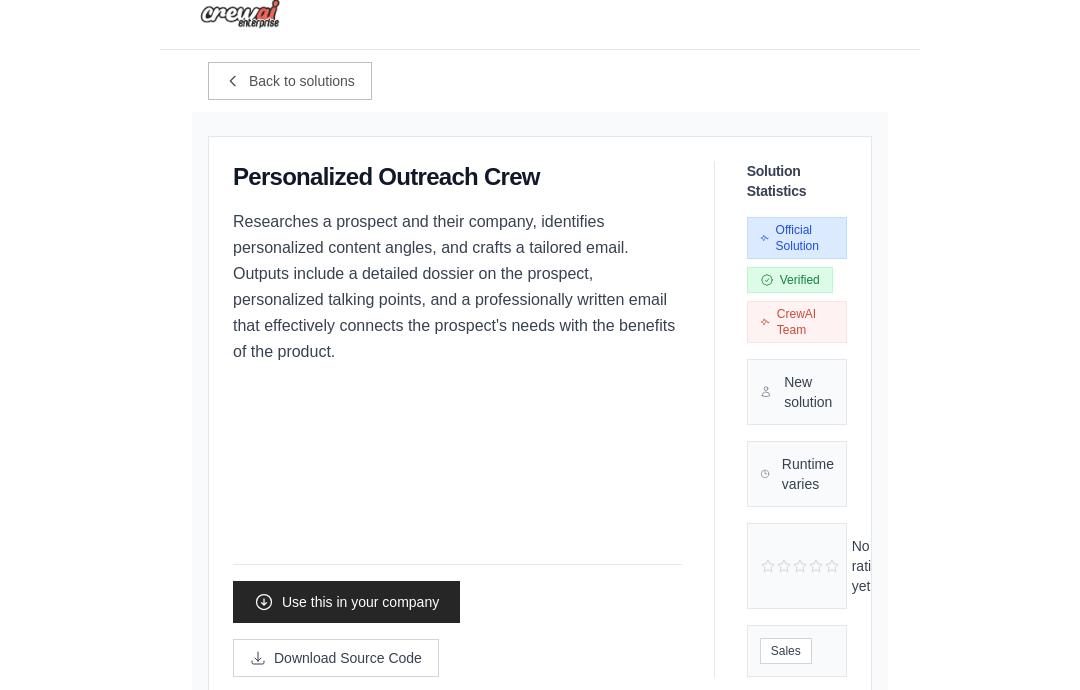 click on "Back to solutions" at bounding box center (290, 81) 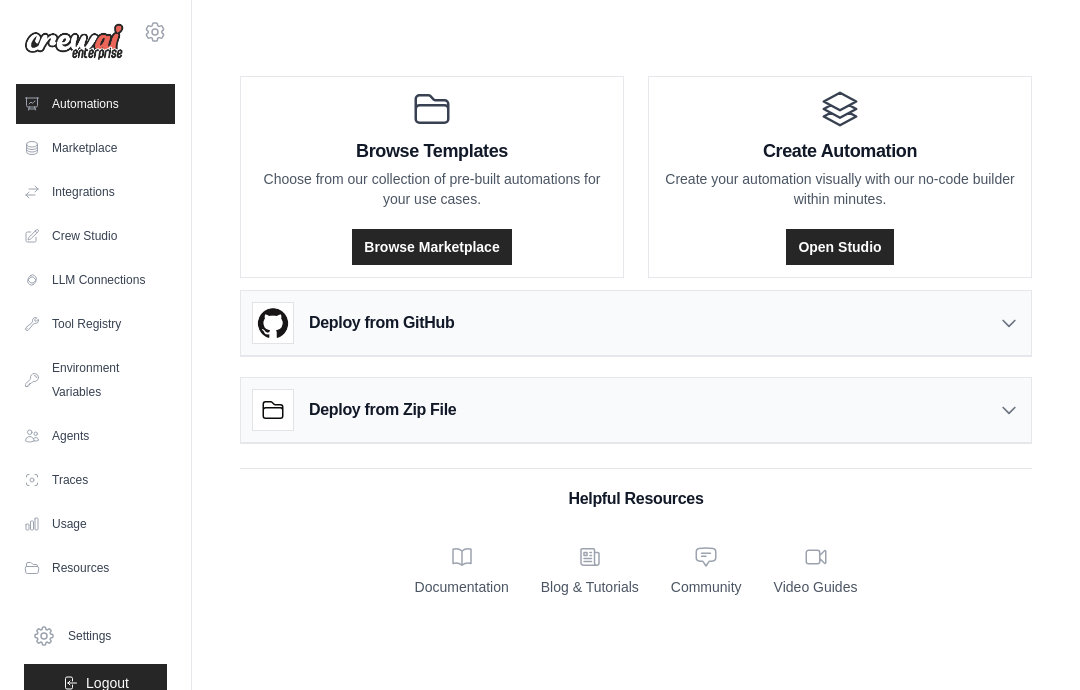 scroll, scrollTop: 0, scrollLeft: 0, axis: both 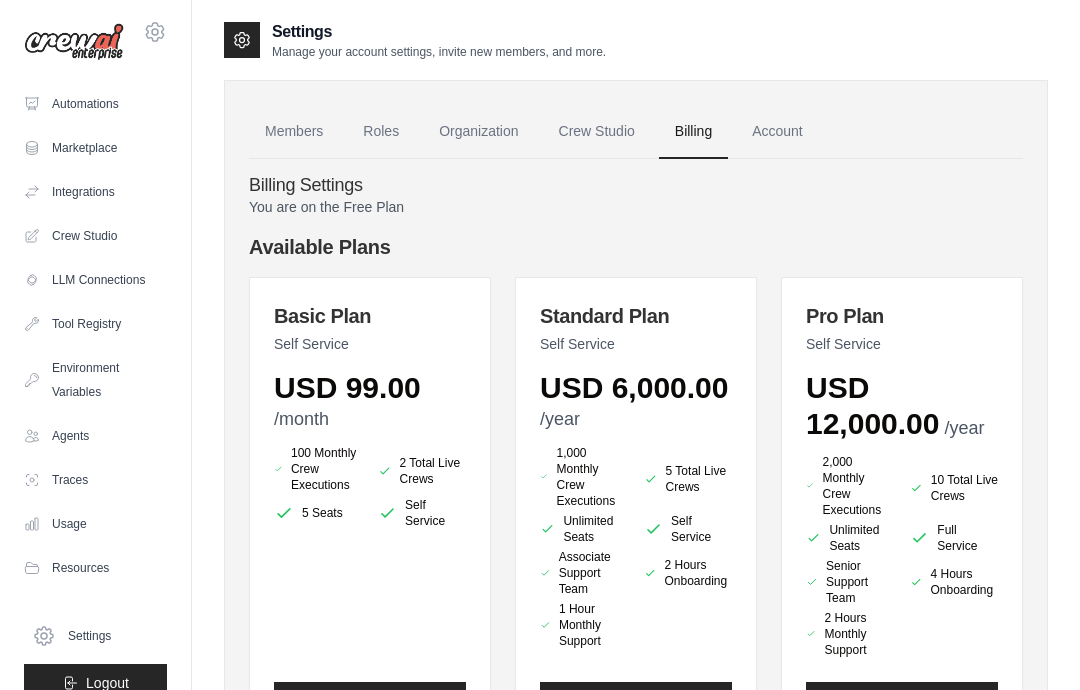 click on "Account" at bounding box center [777, 132] 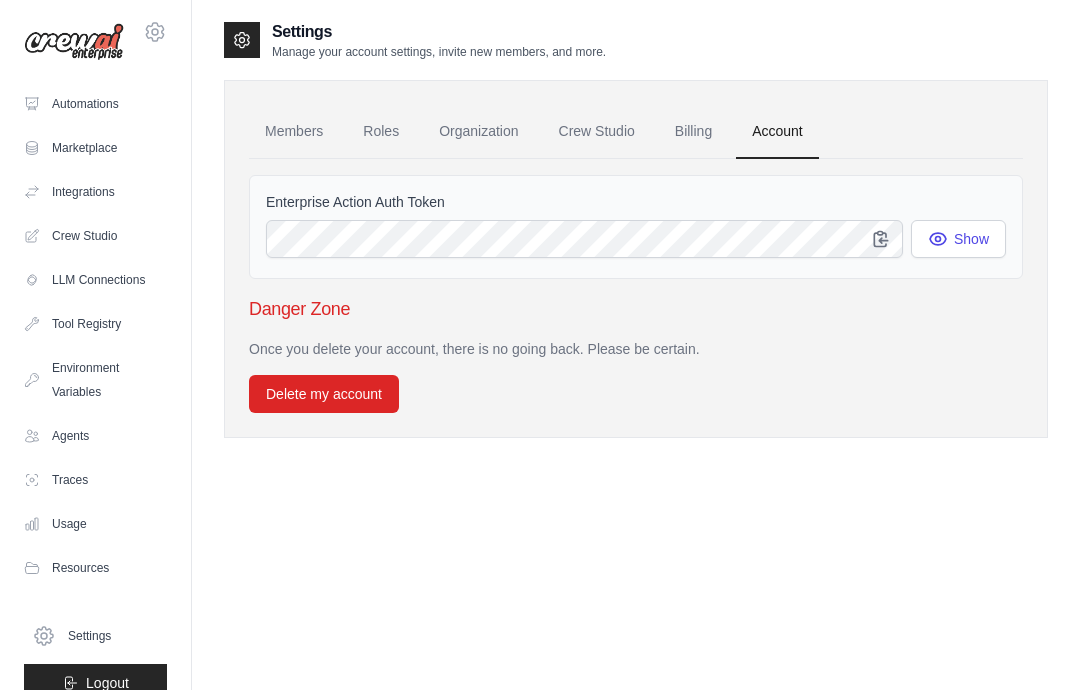 click on "Automations" at bounding box center (95, 104) 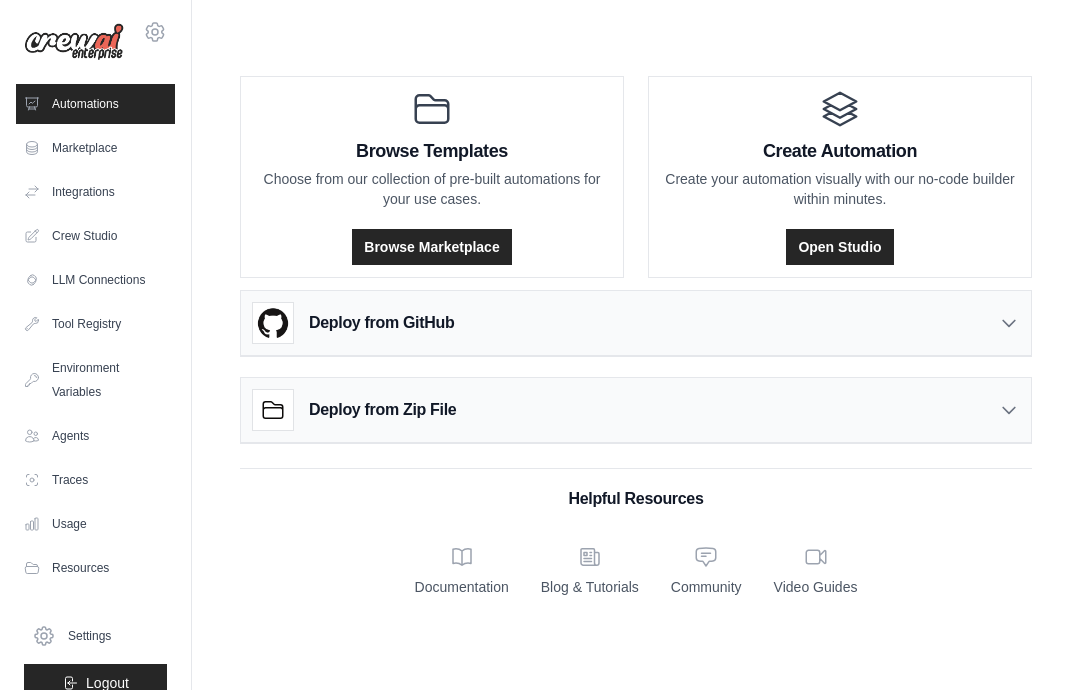 click on "Browse Templates
Choose from our collection of pre-built automations for your use
cases.
Browse Marketplace" at bounding box center [432, 177] 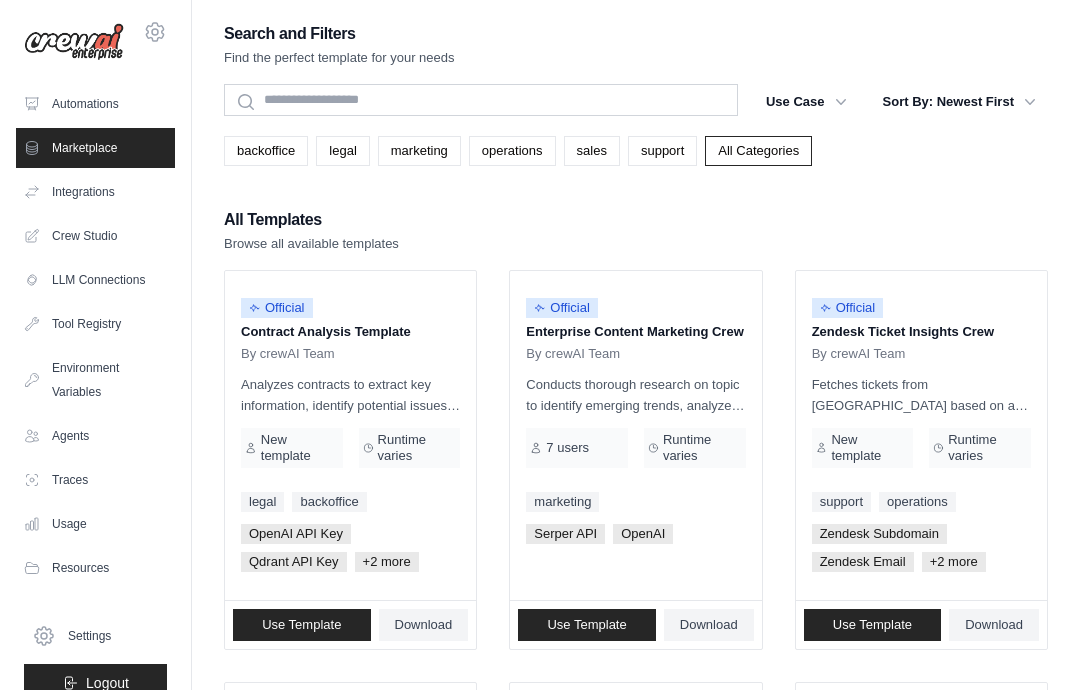 click on "All Categories" at bounding box center [758, 151] 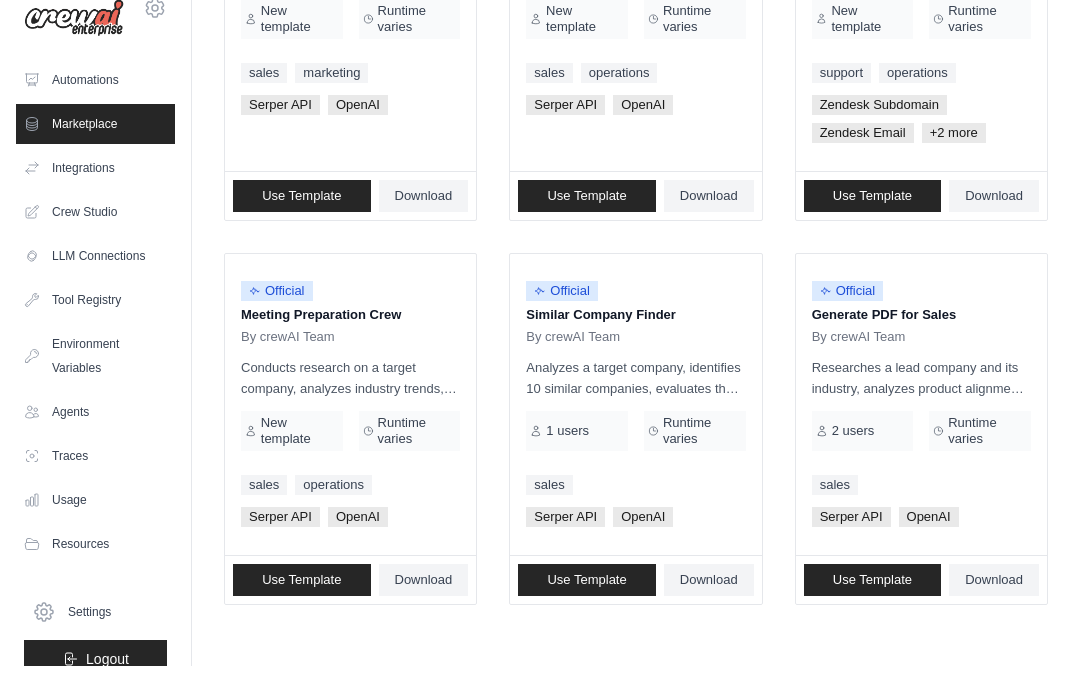 scroll, scrollTop: 1200, scrollLeft: 0, axis: vertical 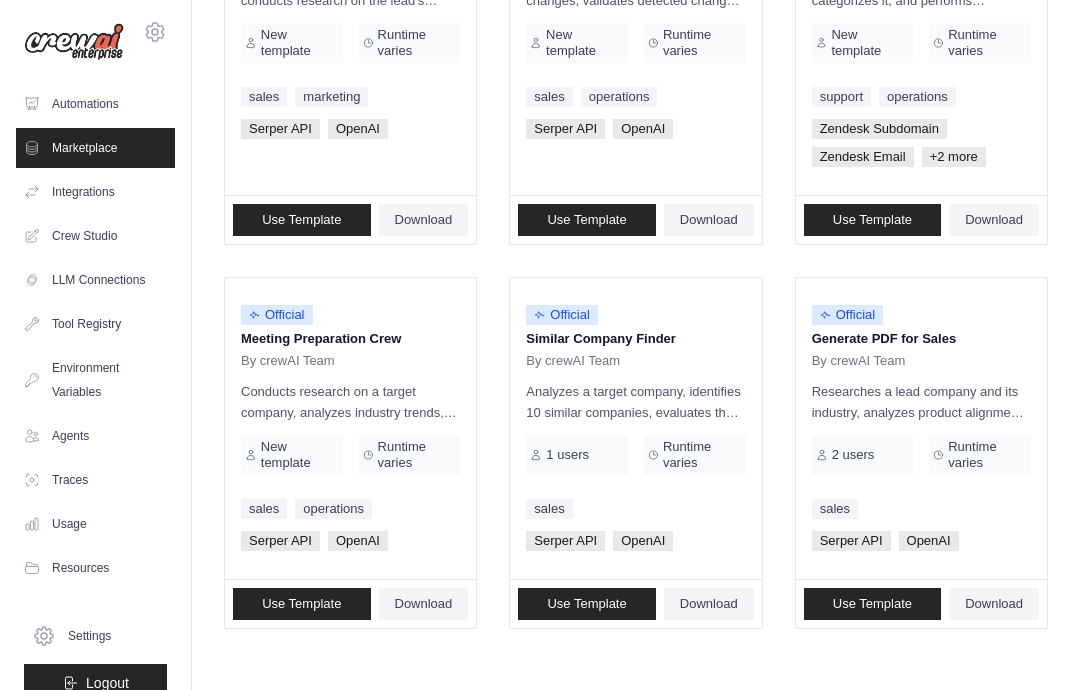 click on "2" at bounding box center (655, 711) 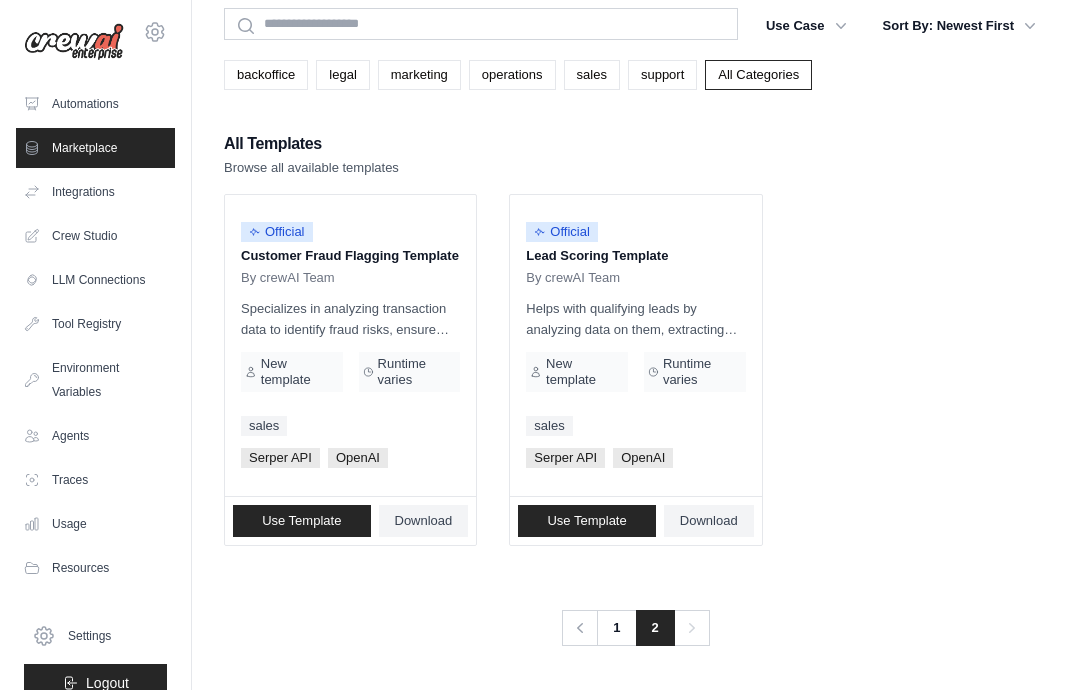 scroll, scrollTop: 0, scrollLeft: 0, axis: both 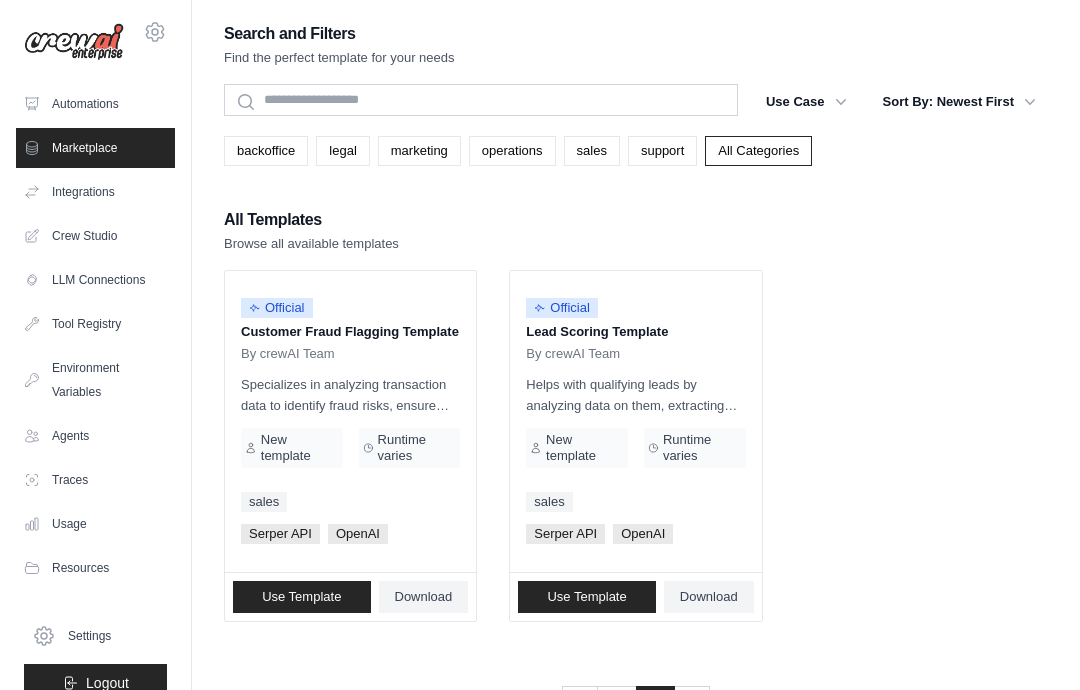 click at bounding box center [74, 42] 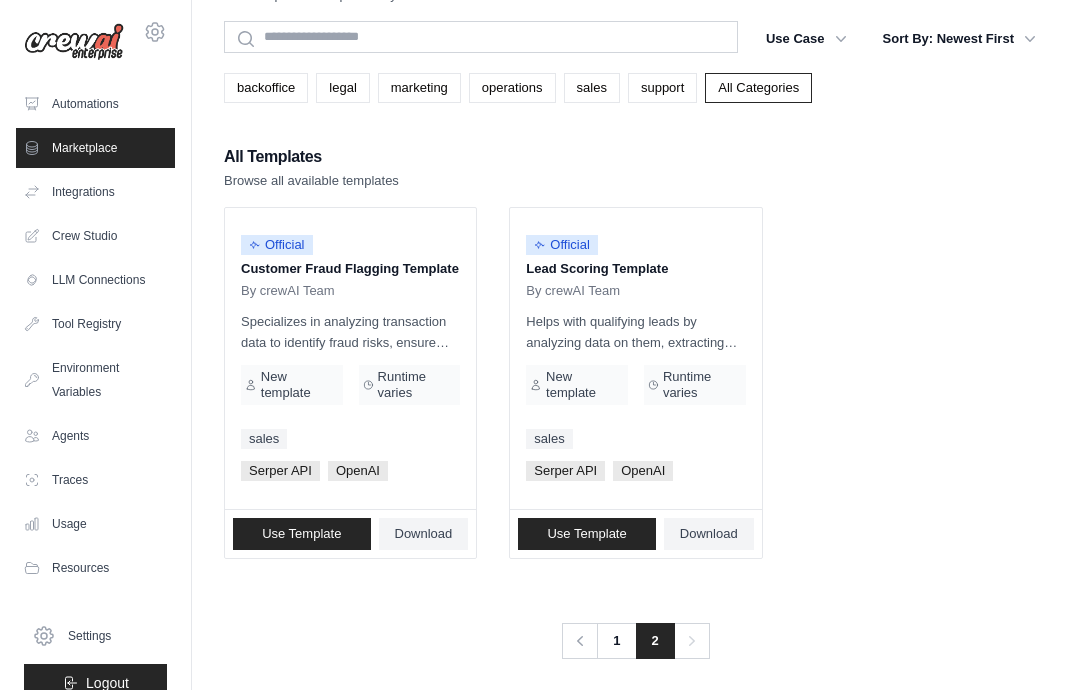 scroll, scrollTop: 64, scrollLeft: 0, axis: vertical 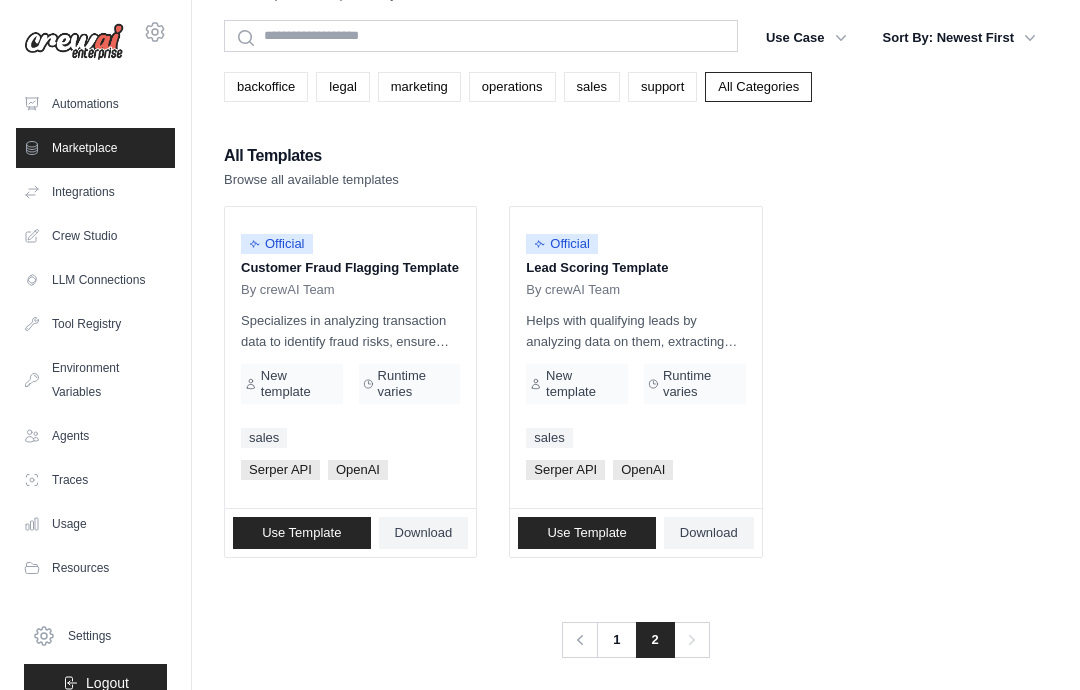 click on "Official
Customer Fraud Flagging Template
By
crewAI Team
Specializes in analyzing transaction data to identify fraud risks, ensure compliance, and conduct detailed risk assessments, providing tailored fraud prevention strategies for individual customers.
New template
Runtime varies
sales
Serper API
OpenAI" at bounding box center (350, 357) 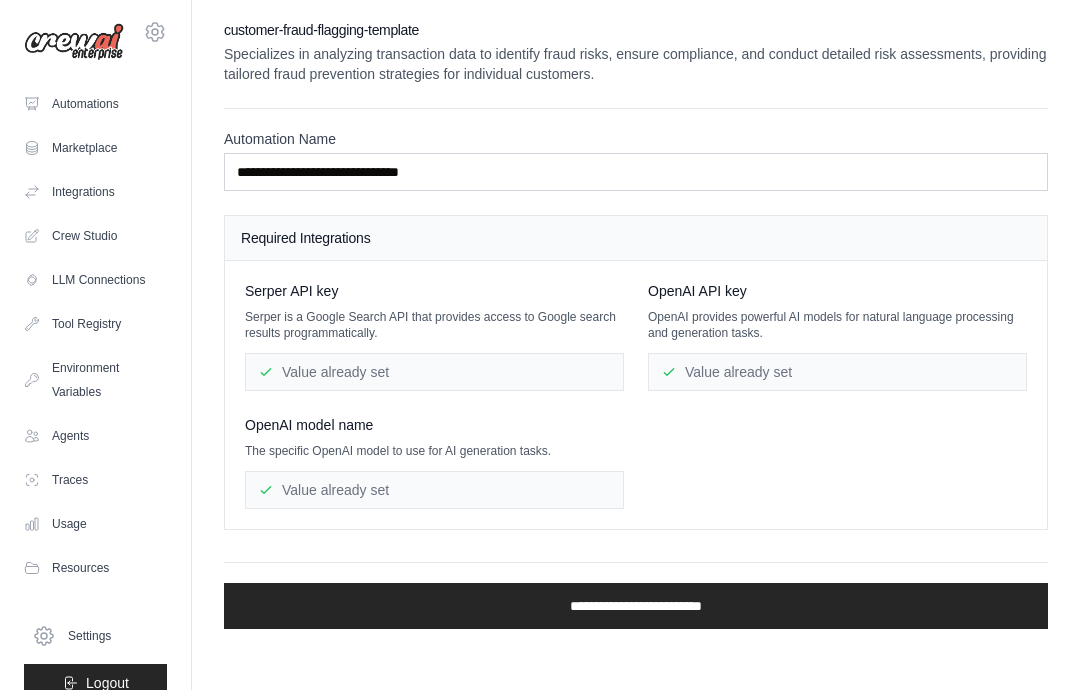 scroll, scrollTop: 80, scrollLeft: 0, axis: vertical 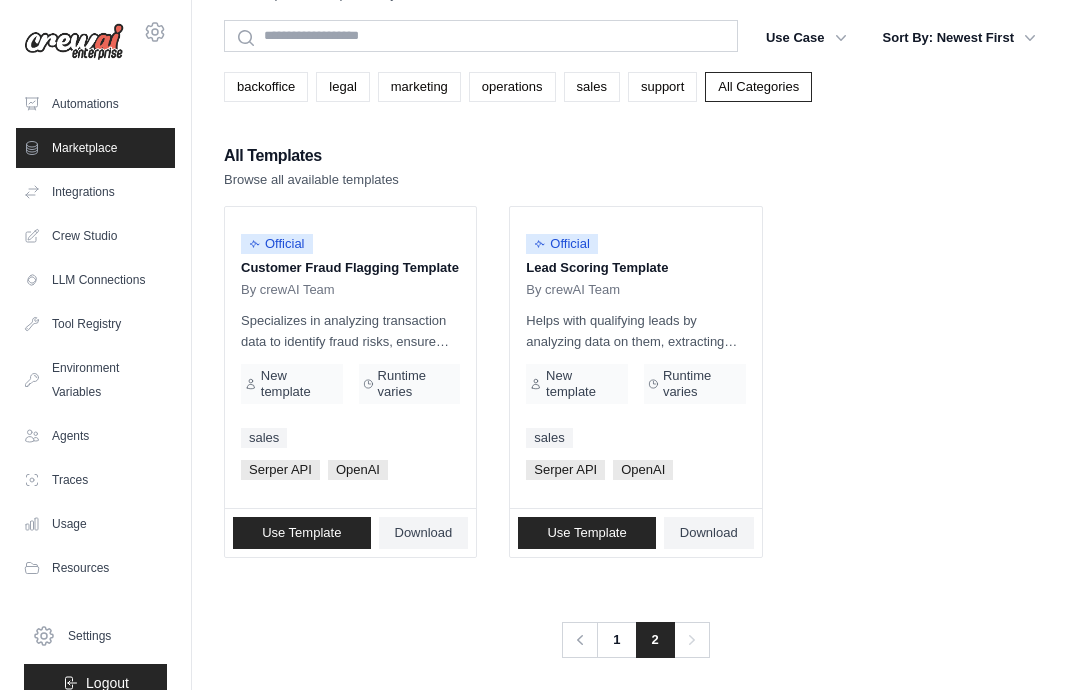 click on "Specializes in analyzing transaction data to identify fraud risks, ensure compliance, and conduct detailed risk assessments, providing tailored fraud prevention strategies for individual customers." at bounding box center [350, 331] 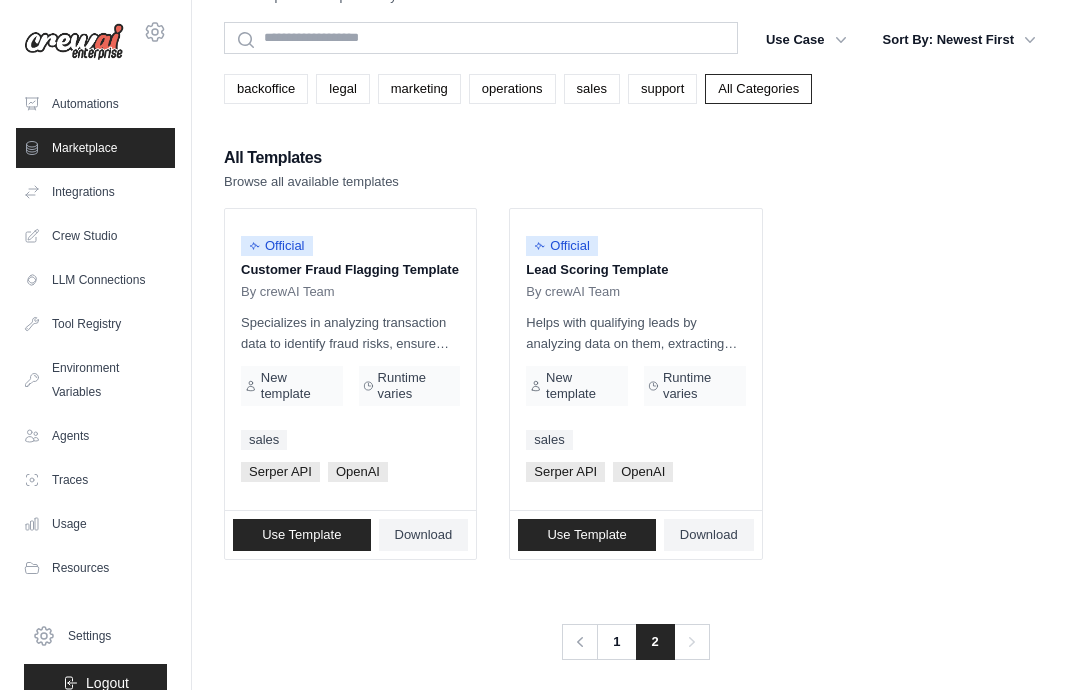 scroll, scrollTop: 61, scrollLeft: 0, axis: vertical 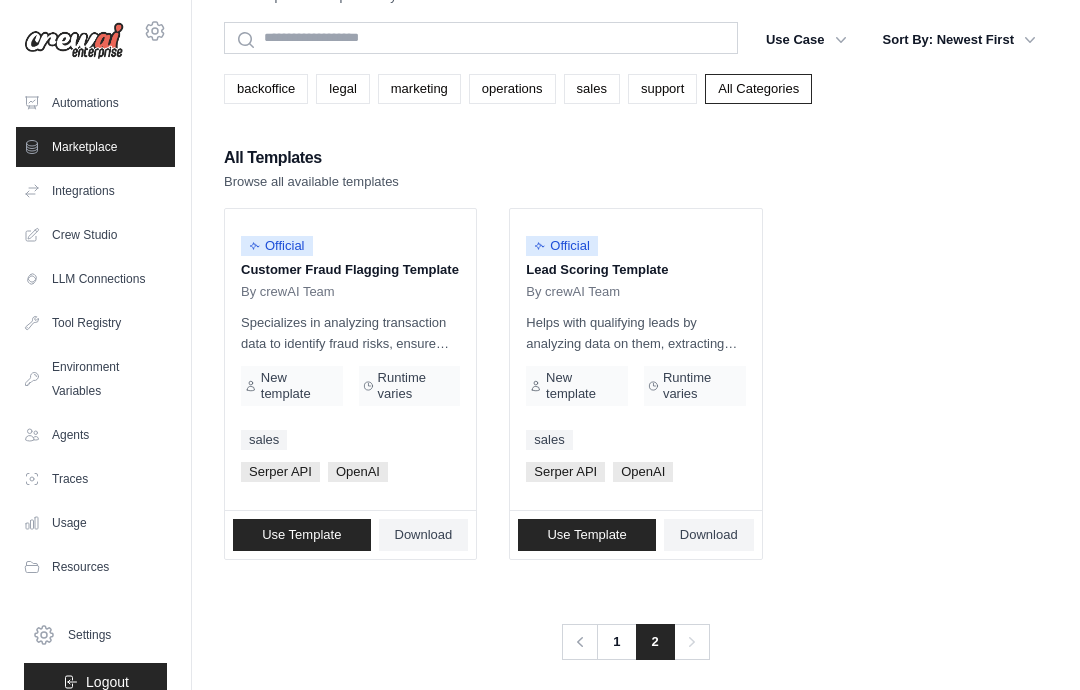 click on "Customer Fraud Flagging Template" at bounding box center [350, 271] 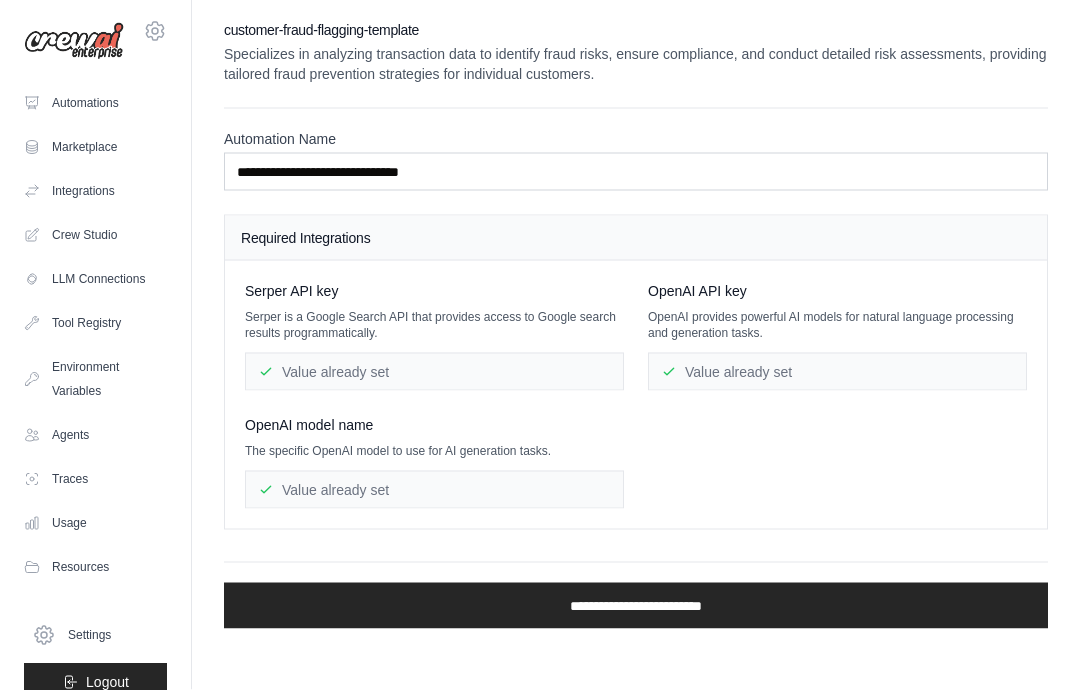 scroll, scrollTop: 0, scrollLeft: 0, axis: both 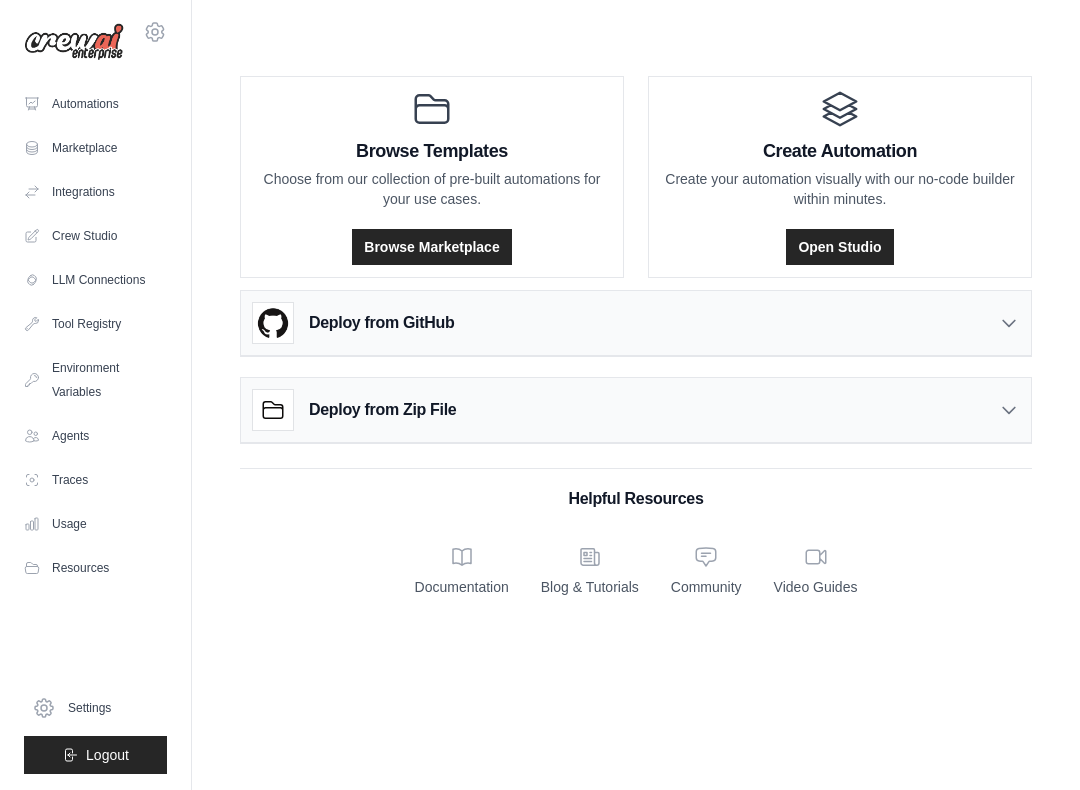 click on "Crew Studio" at bounding box center (95, 236) 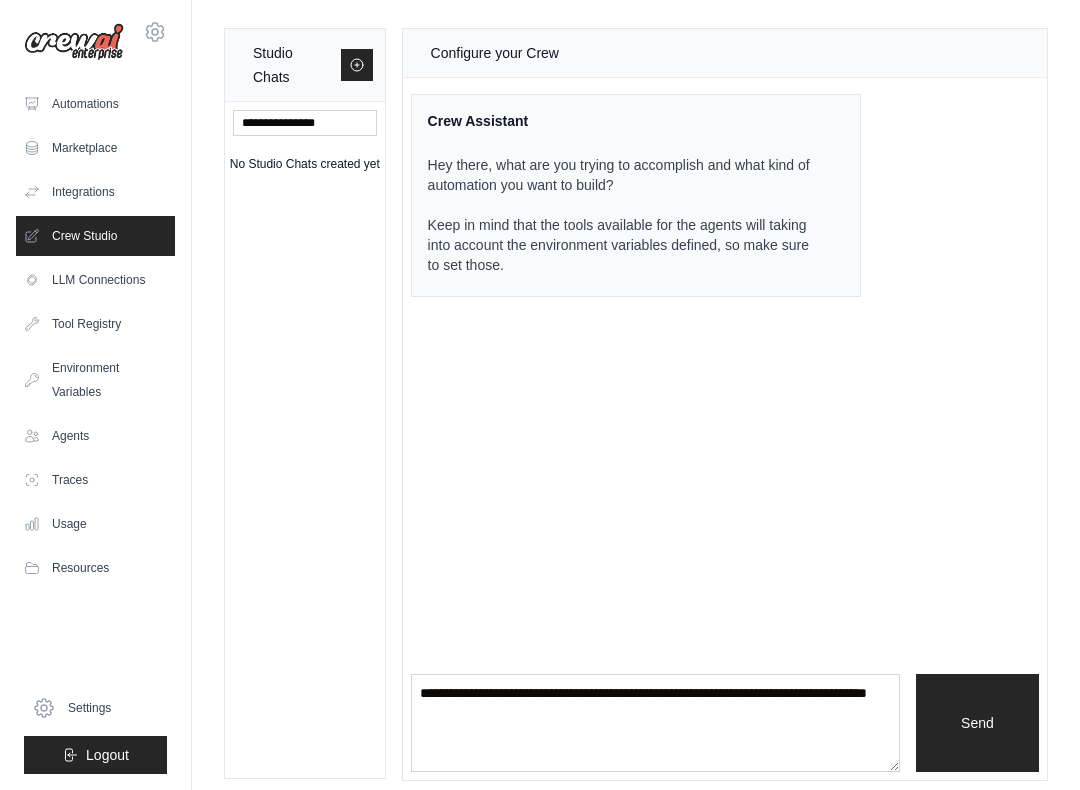click on "Marketplace" at bounding box center (95, 148) 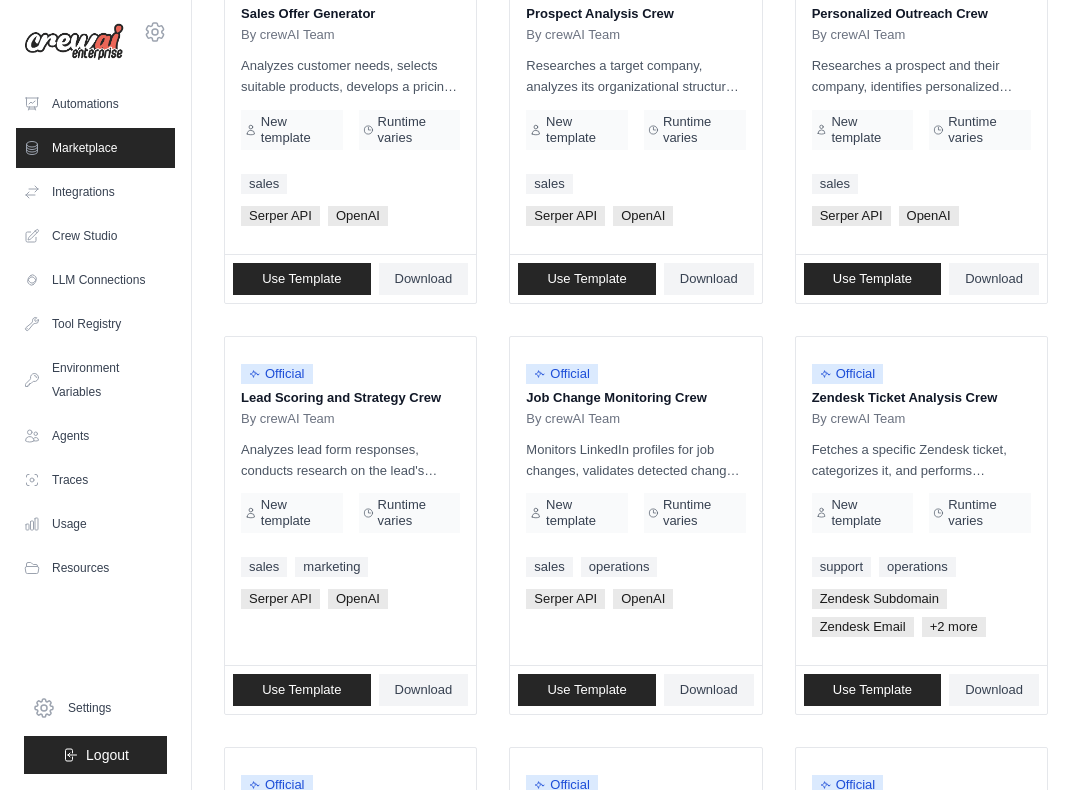 scroll, scrollTop: 722, scrollLeft: 0, axis: vertical 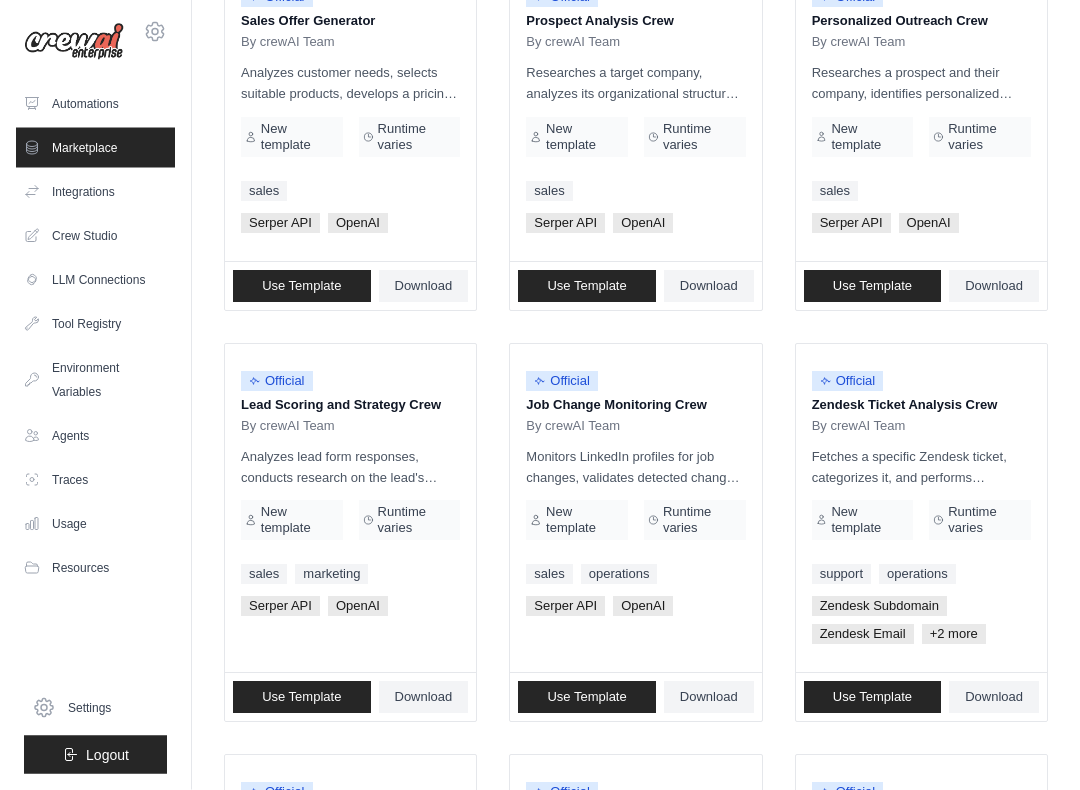 click on "Automations" at bounding box center (95, 104) 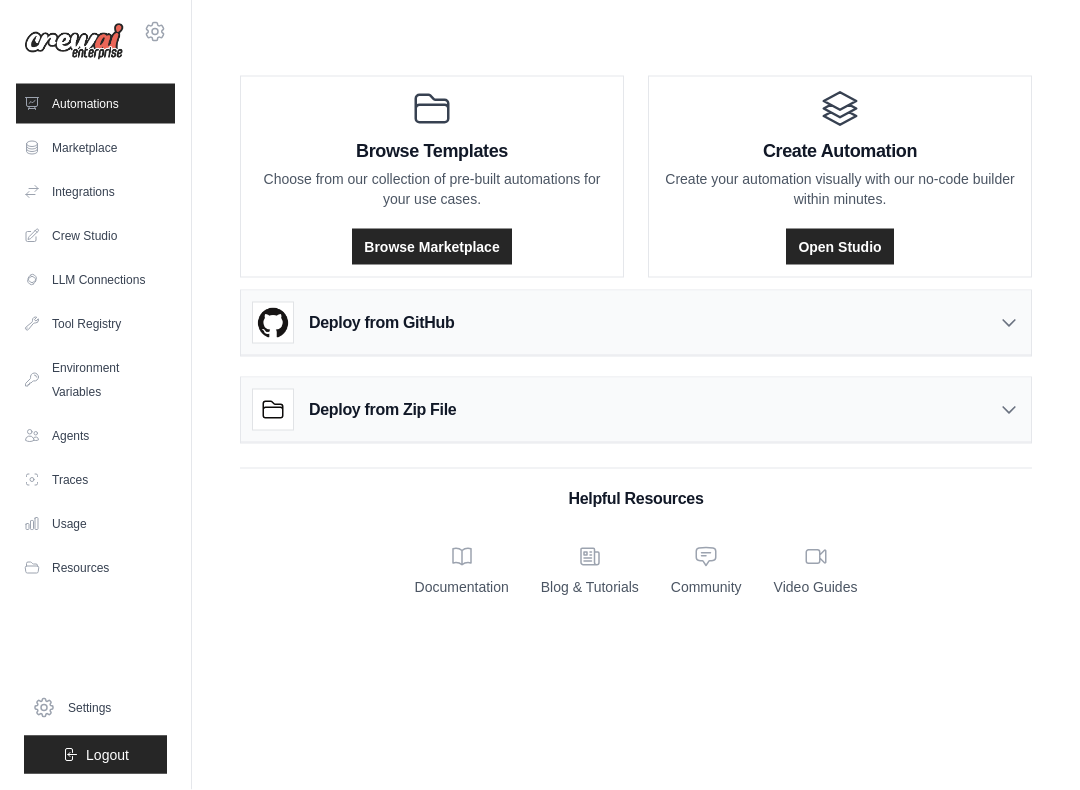 scroll, scrollTop: 0, scrollLeft: 0, axis: both 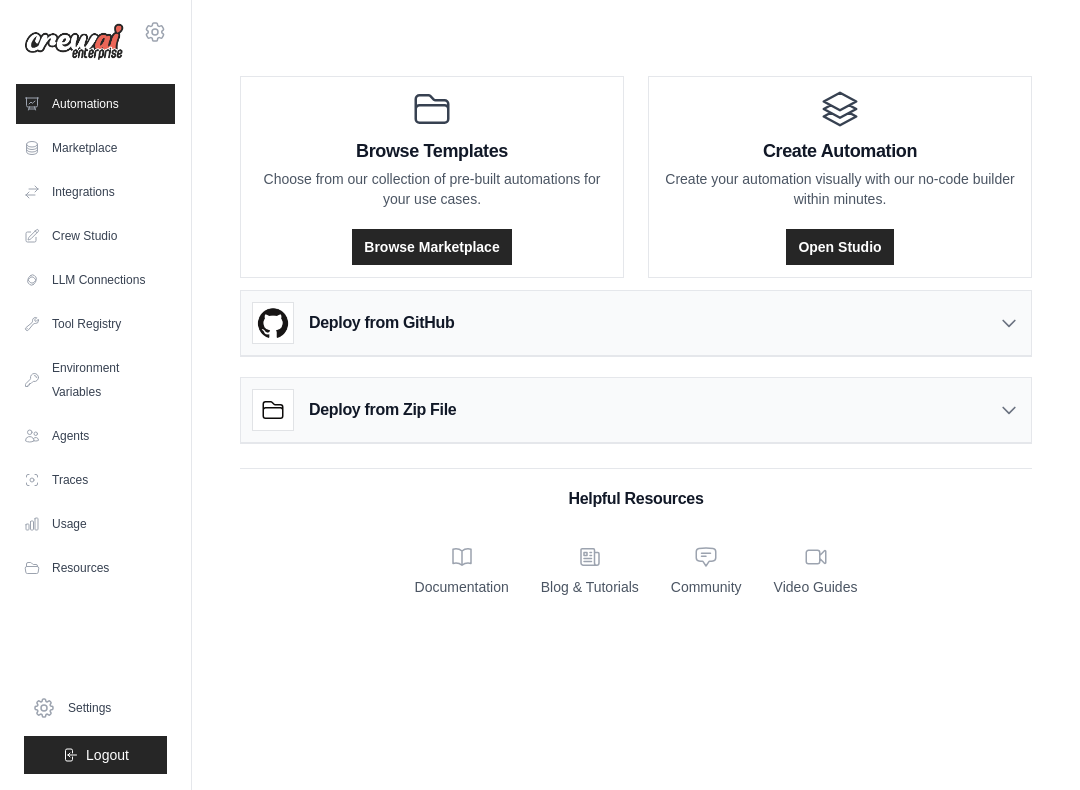 click on "Integrations" at bounding box center [95, 192] 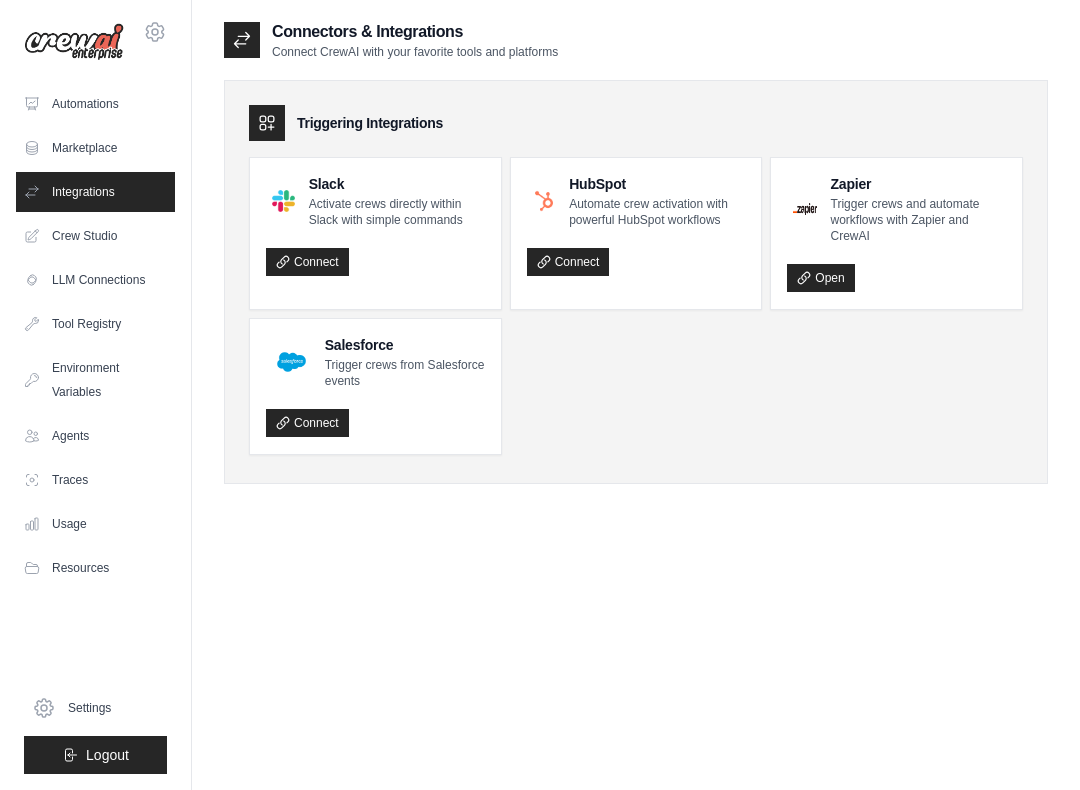 click on "Tool Registry" at bounding box center [95, 324] 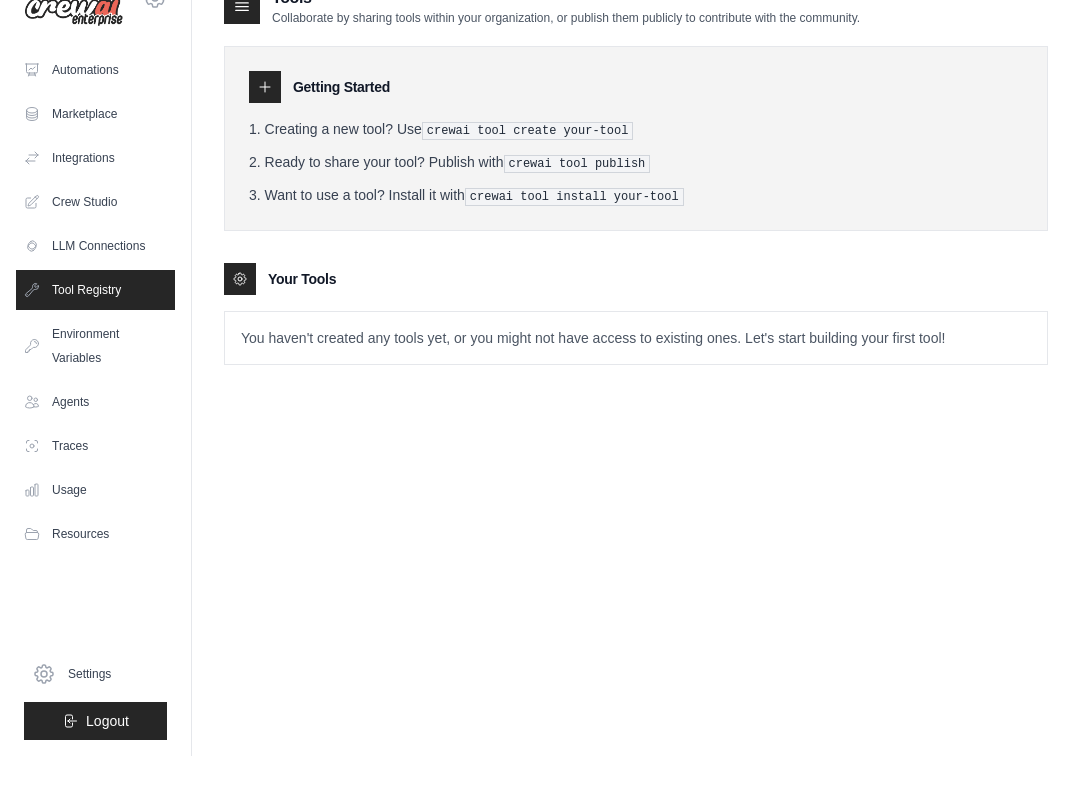 click on "Environment Variables" at bounding box center (95, 380) 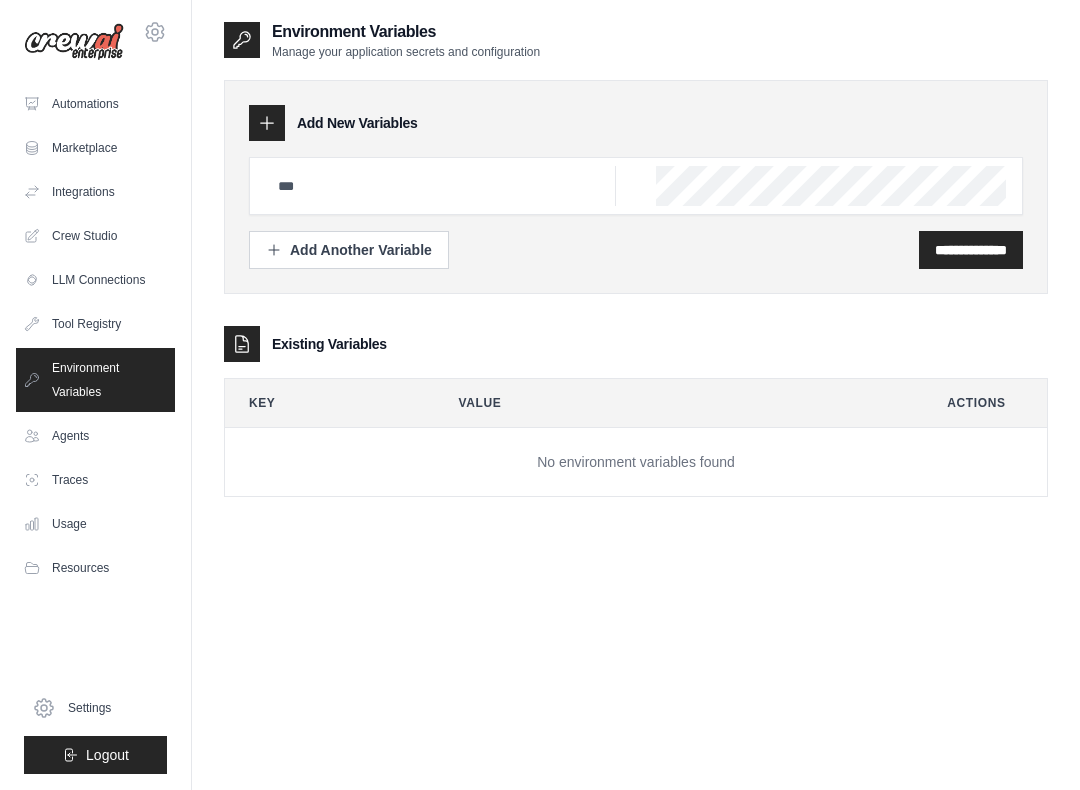 click on "Agents" at bounding box center [95, 436] 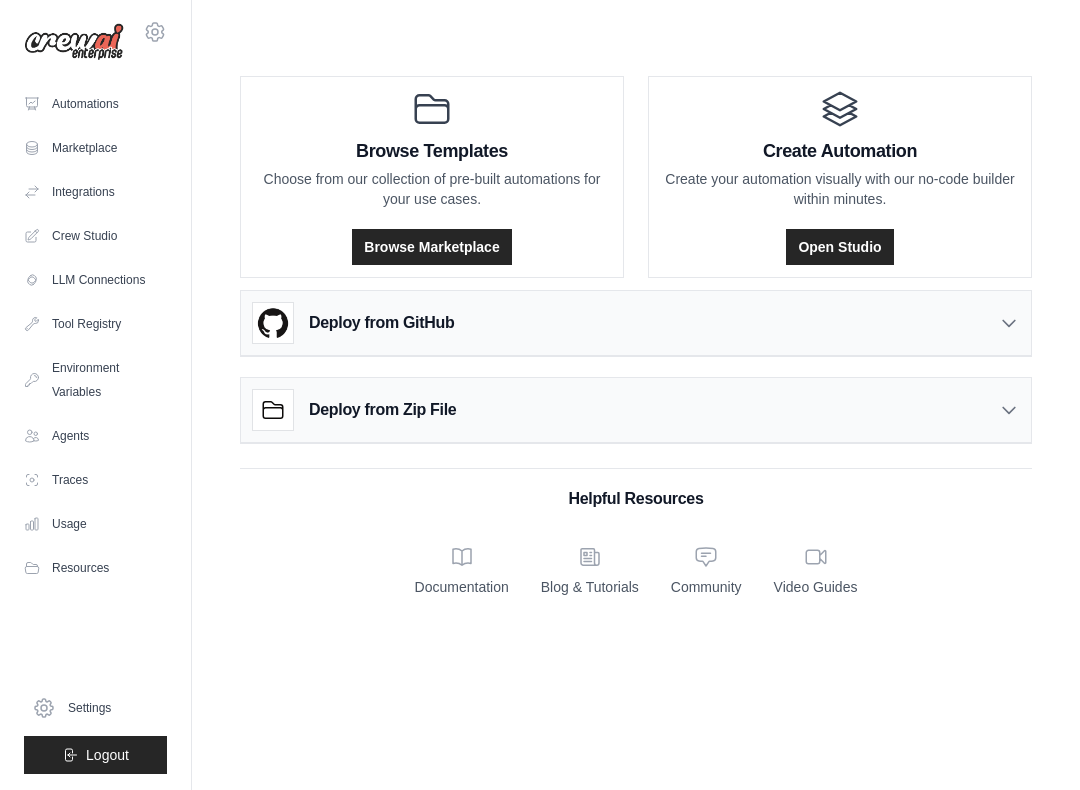 scroll, scrollTop: 0, scrollLeft: 0, axis: both 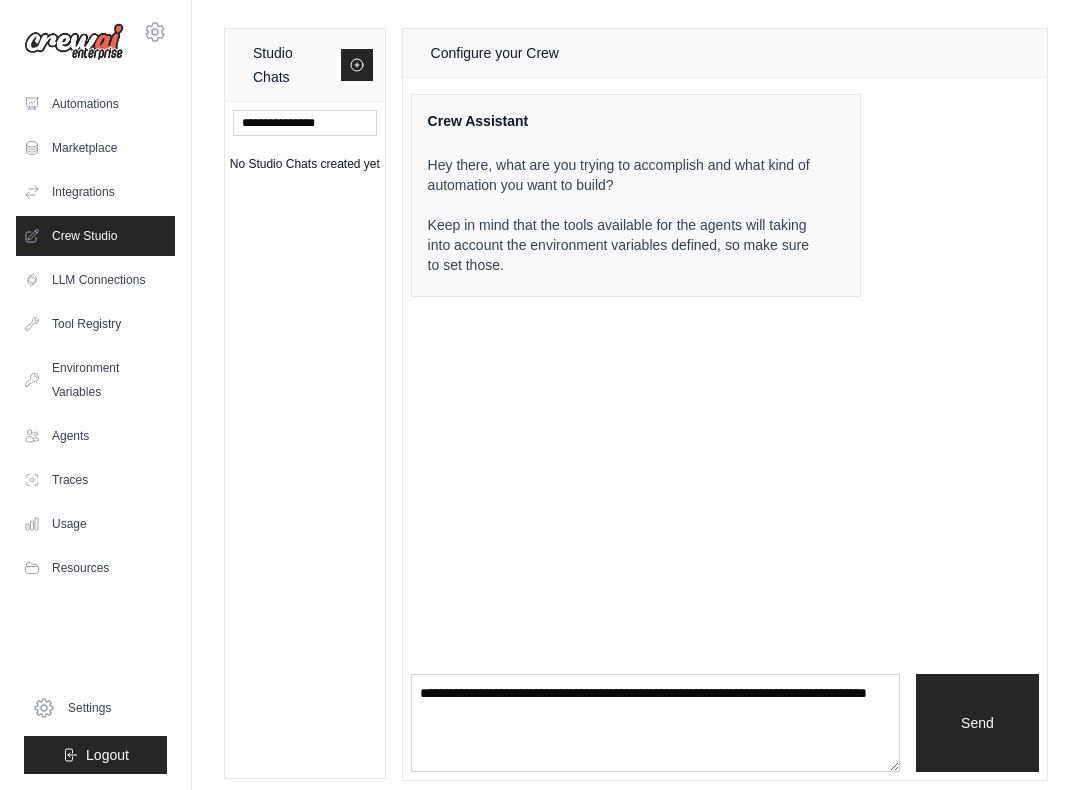 click on "Automations" at bounding box center (95, 104) 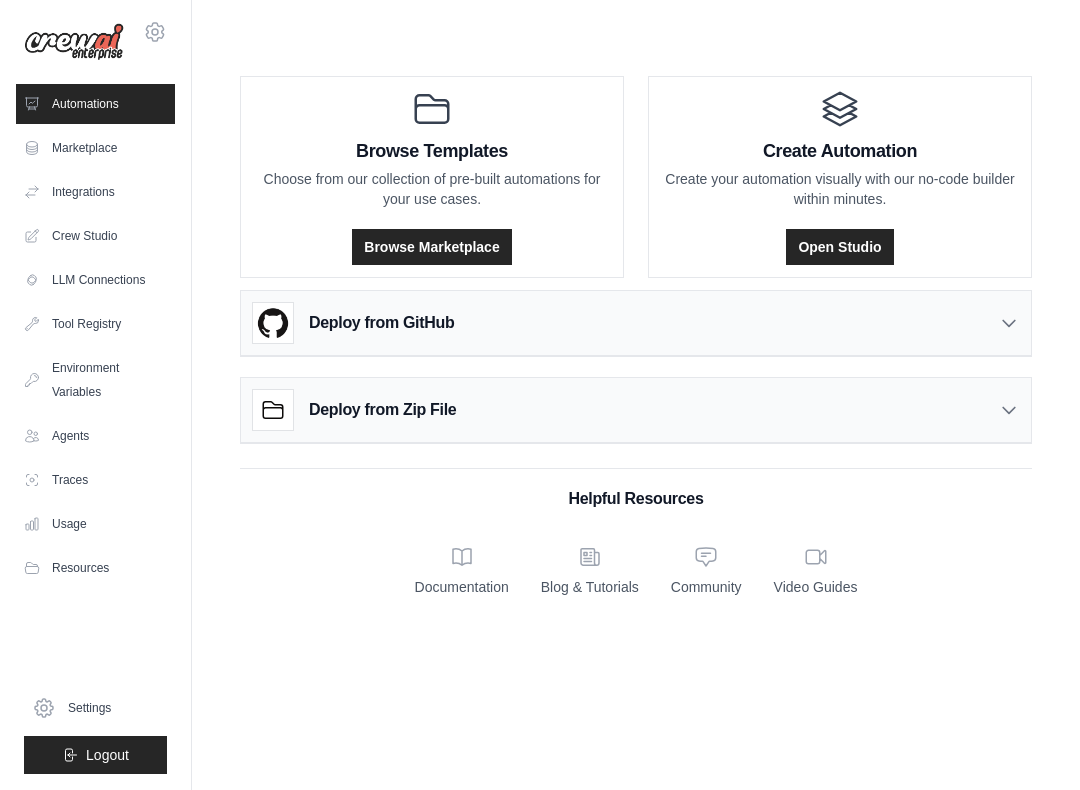 click 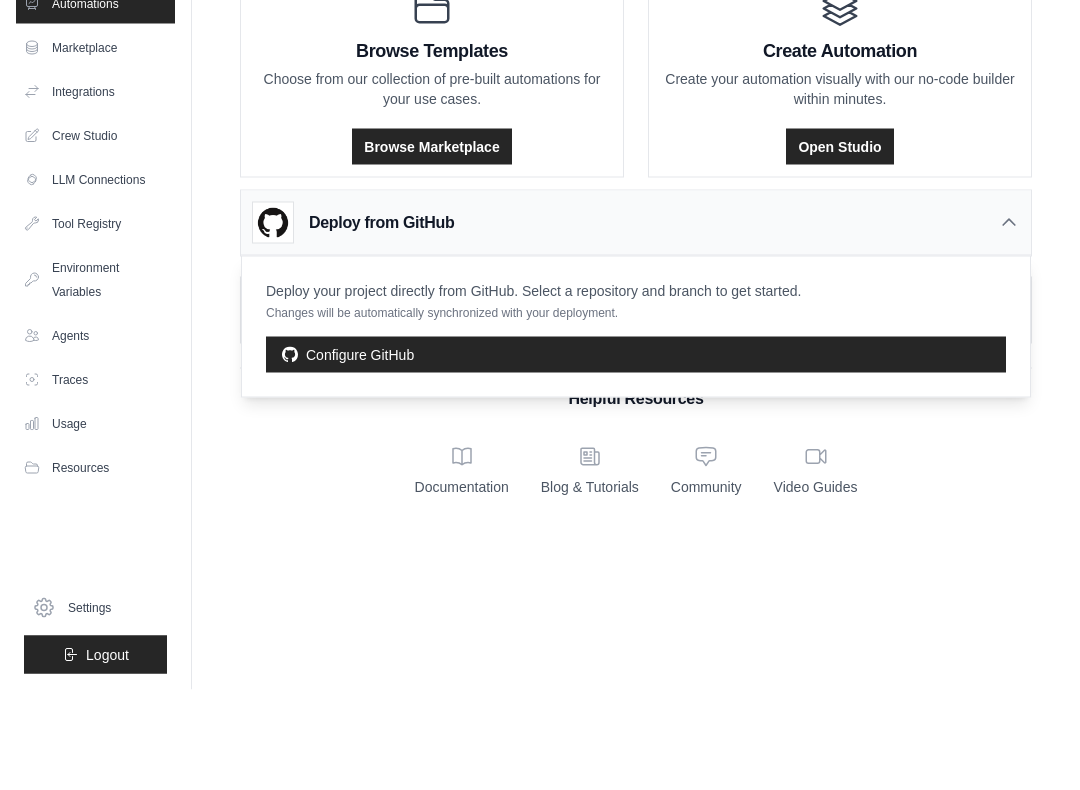scroll, scrollTop: 20, scrollLeft: 0, axis: vertical 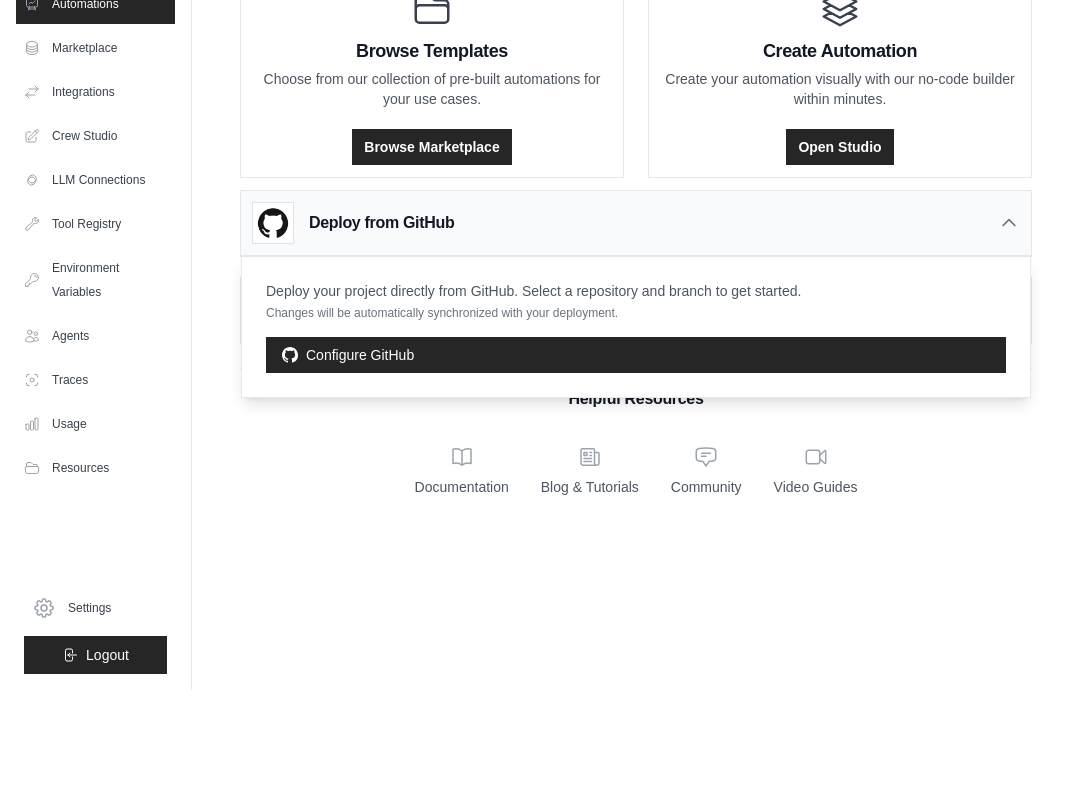 click at bounding box center (1009, 323) 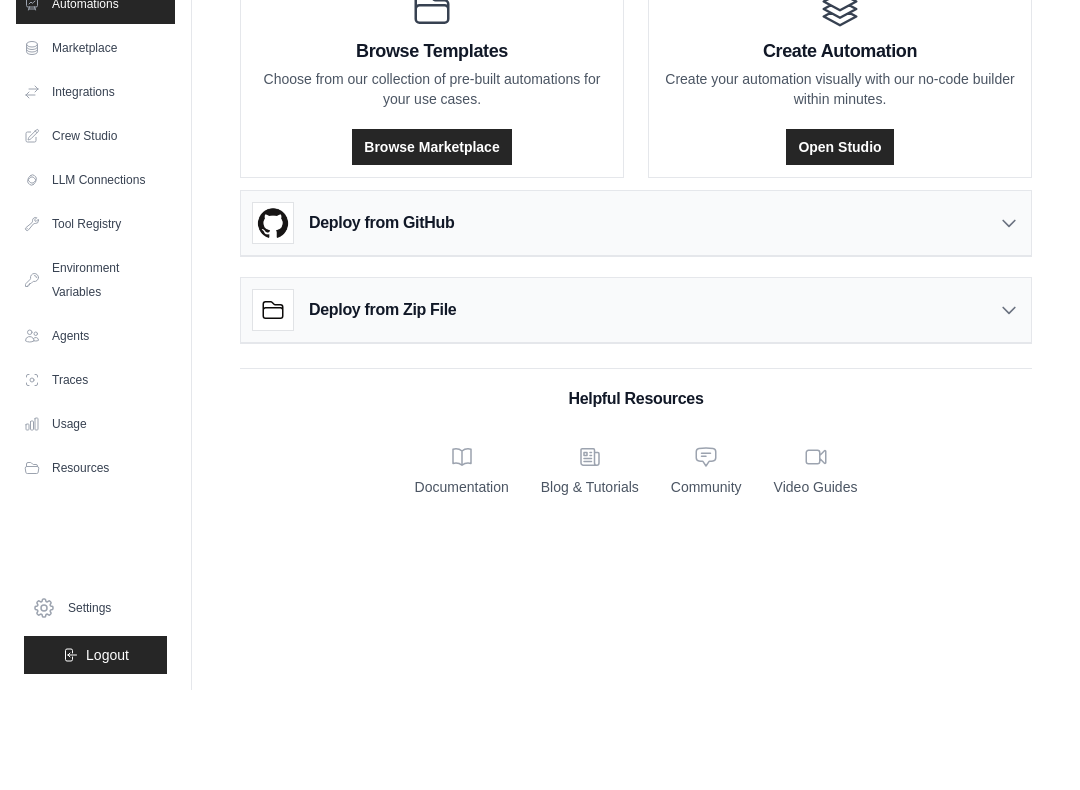 click 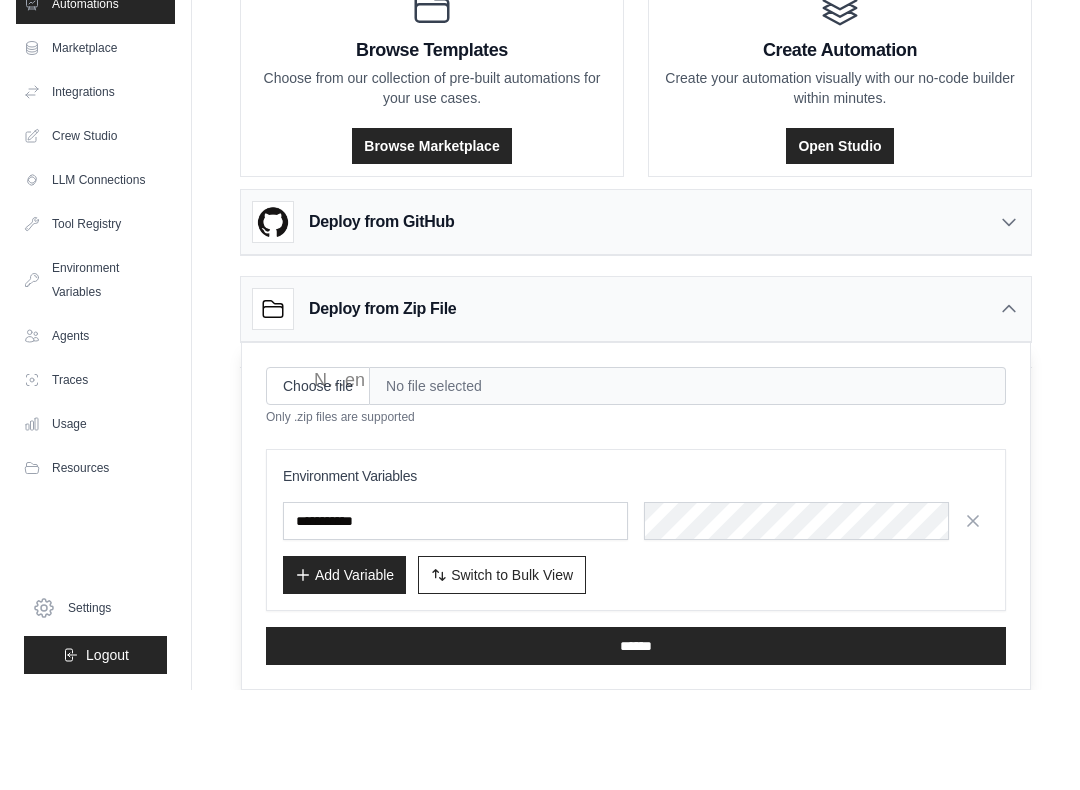 click 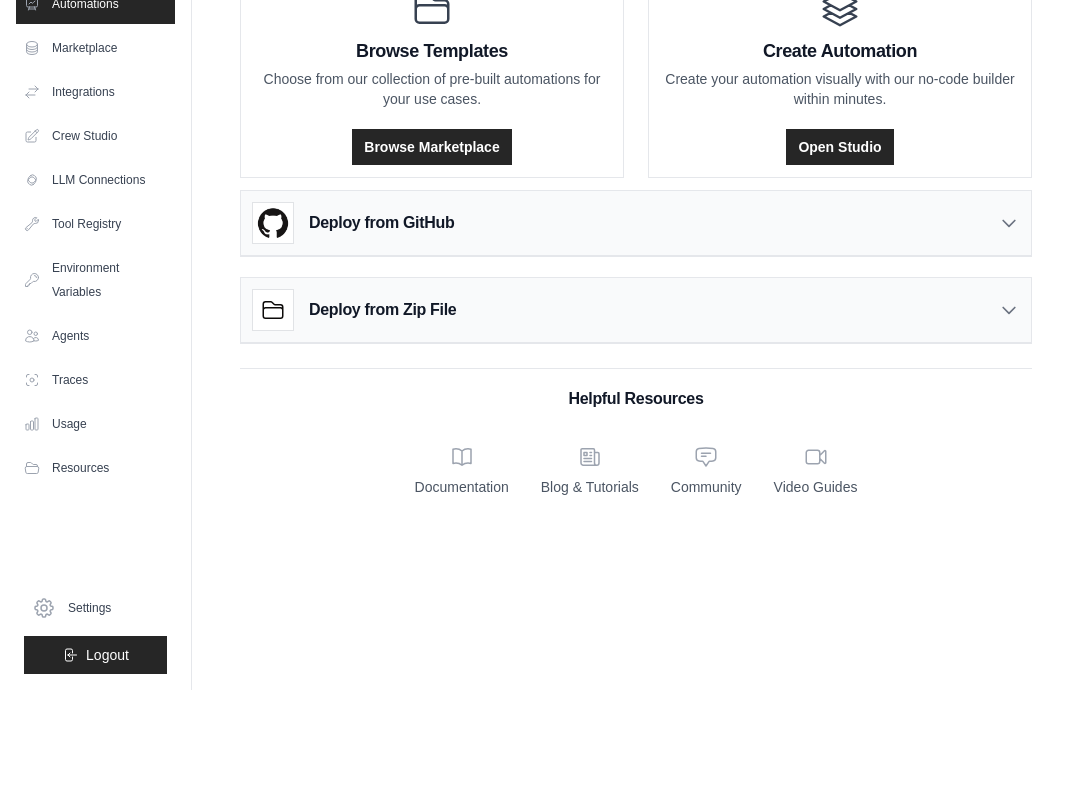 click on "Video Guides" at bounding box center (816, 571) 